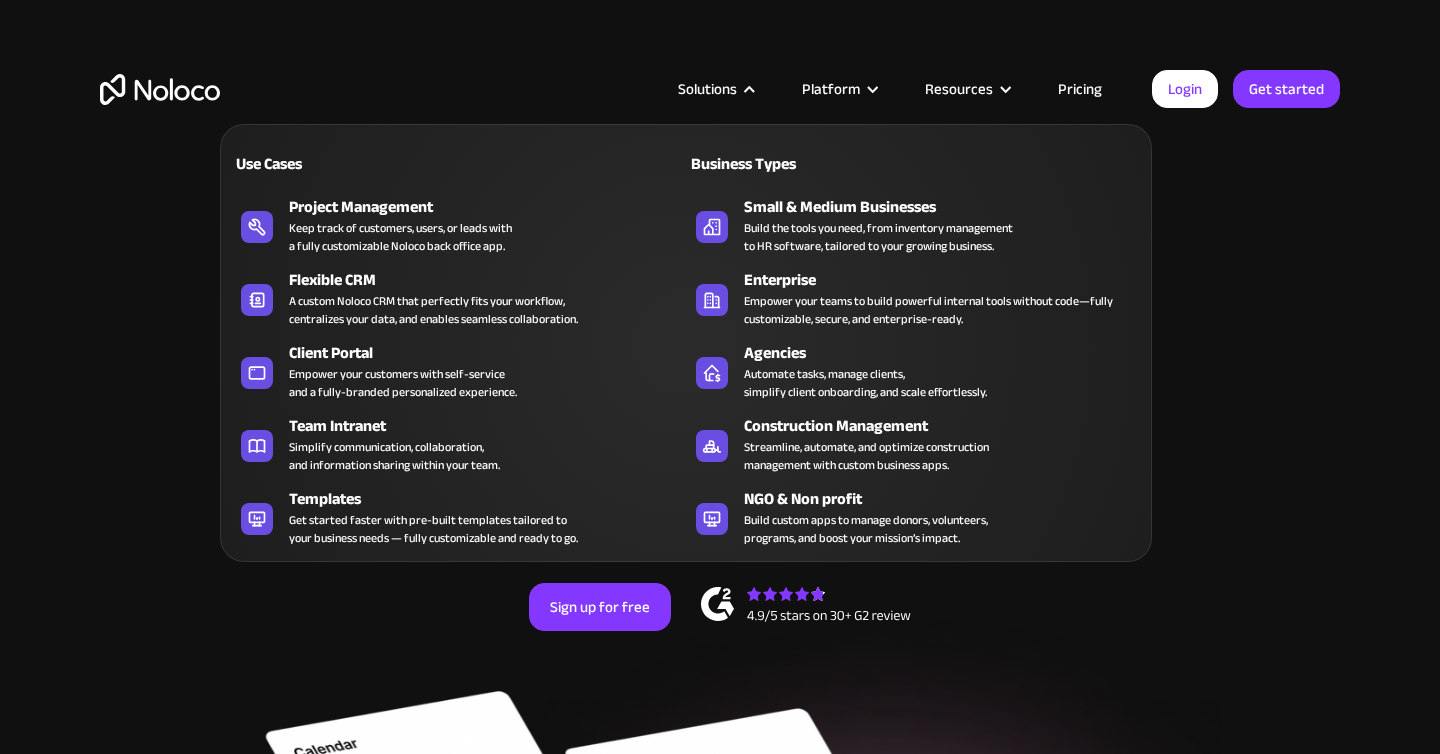 scroll, scrollTop: 0, scrollLeft: 0, axis: both 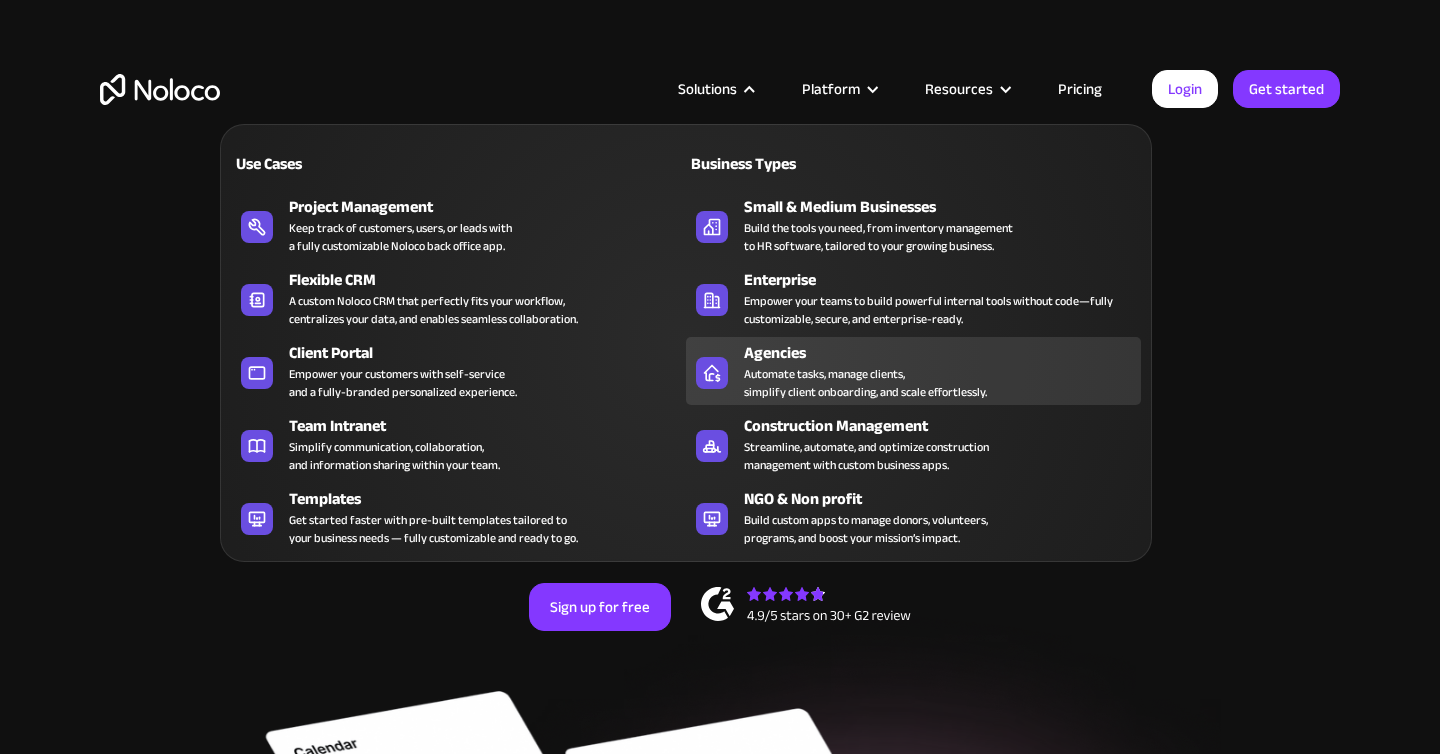 click on "Automate tasks, manage clients,  simplify client onboarding, and scale effortlessly." at bounding box center [865, 383] 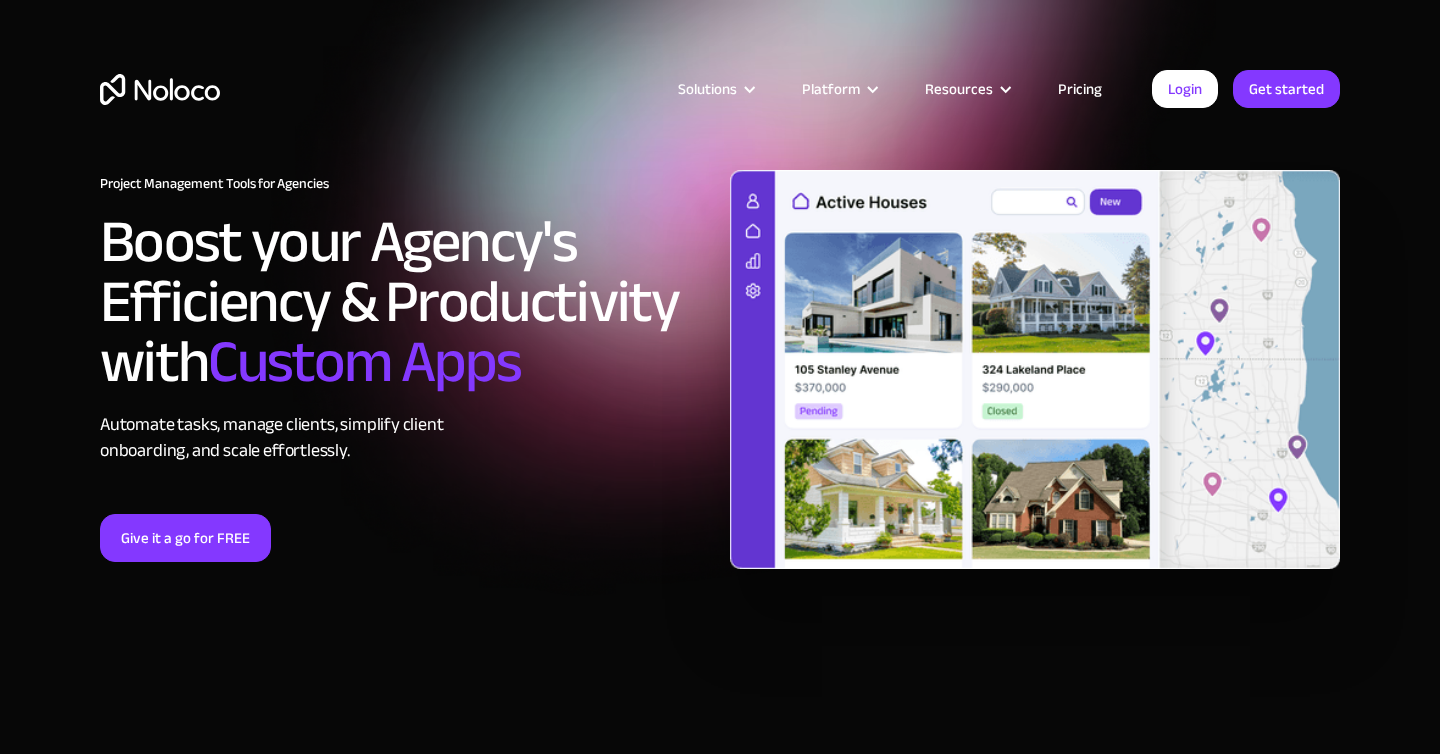 scroll, scrollTop: 0, scrollLeft: 0, axis: both 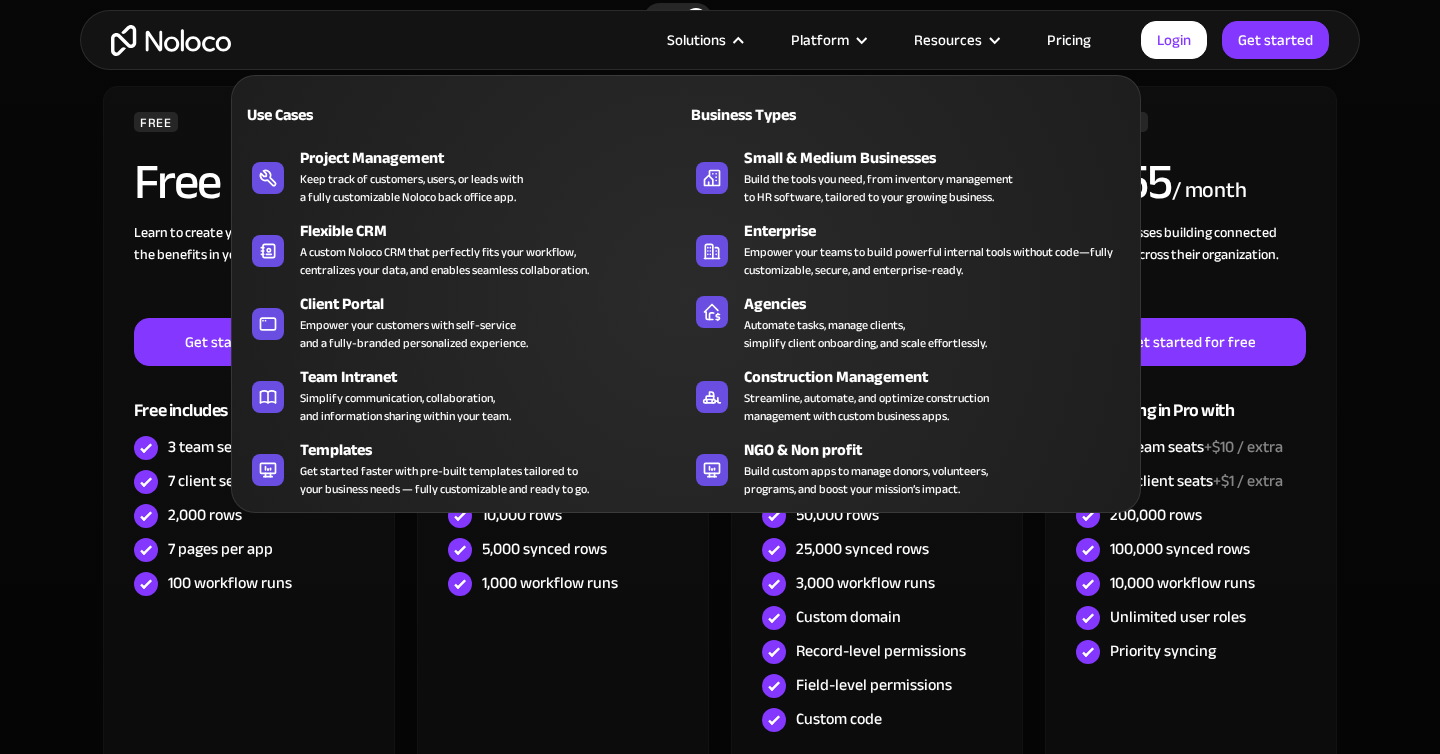 click on "Use Cases Business Types
Project Management Keep track of customers, users, or leads with  a fully customizable Noloco back office app.
Small & Medium Businesses Build the tools you need, from inventory management  to HR software, tailored to your growing business.
Flexible CRM A custom Noloco CRM that perfectly fits your workflow,  centralizes your data, and enables seamless collaboration. Enterprise Empower your teams to build powerful internal tools without code—fully customizable, secure, and enterprise-ready. Client Portal Empower your customers with self-service  and a fully-branded personalized experience.
Agencies Automate tasks, manage clients,  simplify client onboarding, and scale effortlessly.
Team Intranet Simplify communication, collaboration,  and information sharing within your team. Construction Management Streamline, automate, and optimize construction  Templates" at bounding box center [686, 280] 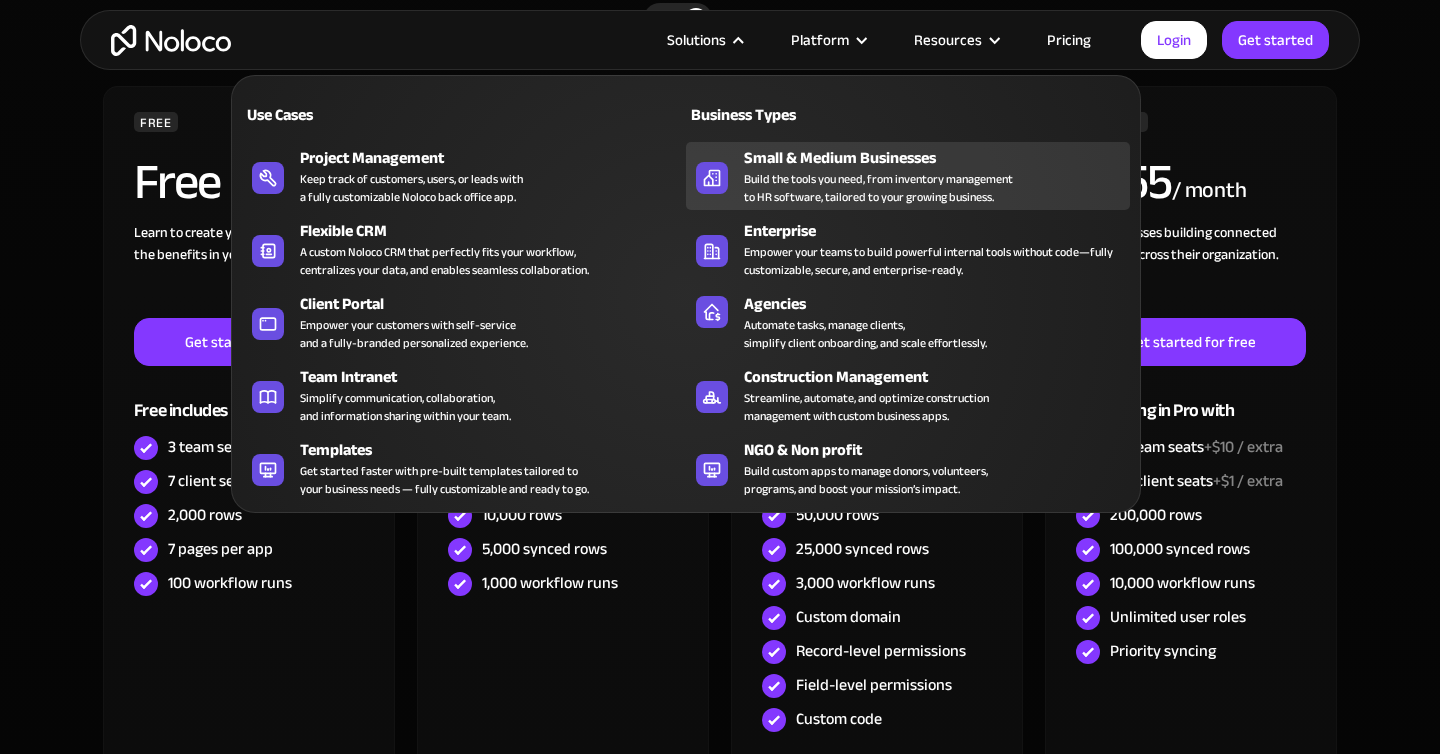 click on "Build the tools you need, from inventory management  to HR software, tailored to your growing business." at bounding box center [878, 188] 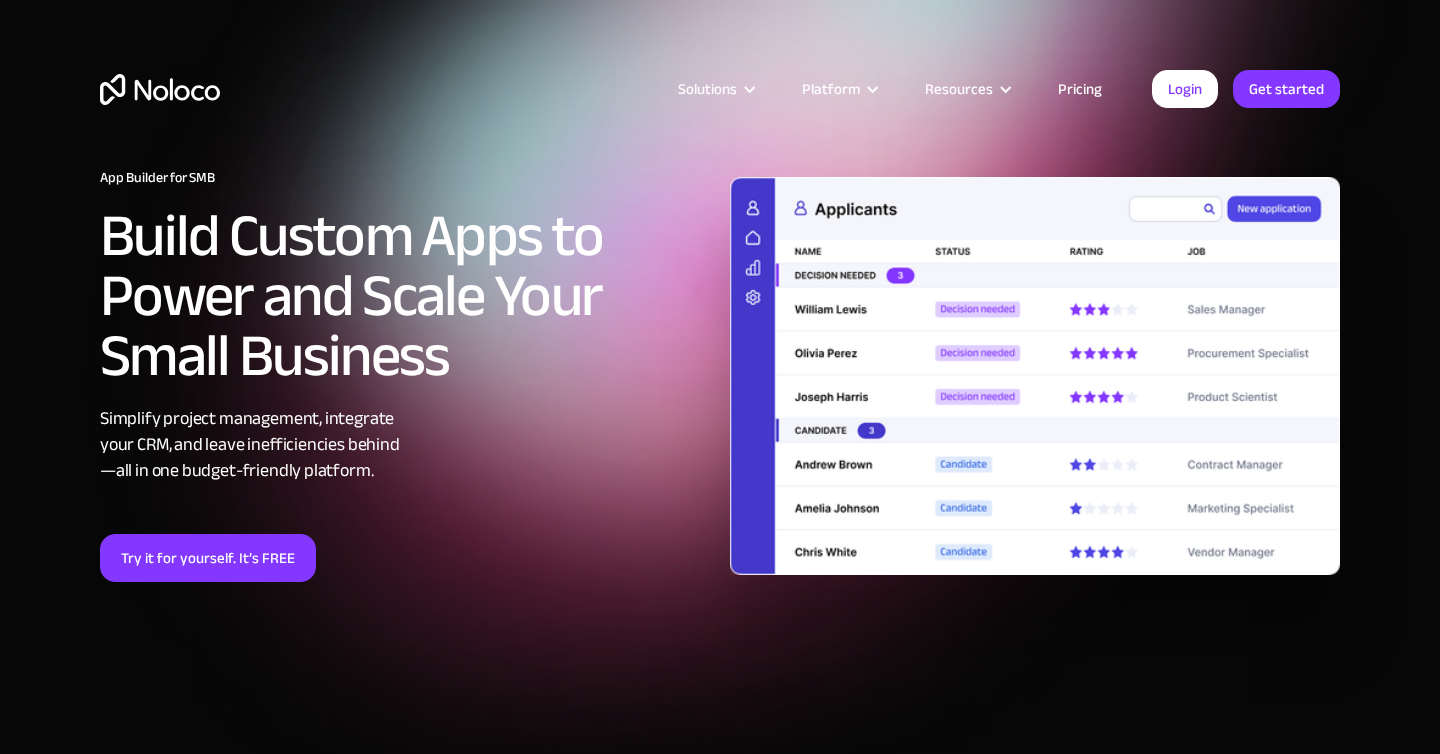 scroll, scrollTop: 0, scrollLeft: 0, axis: both 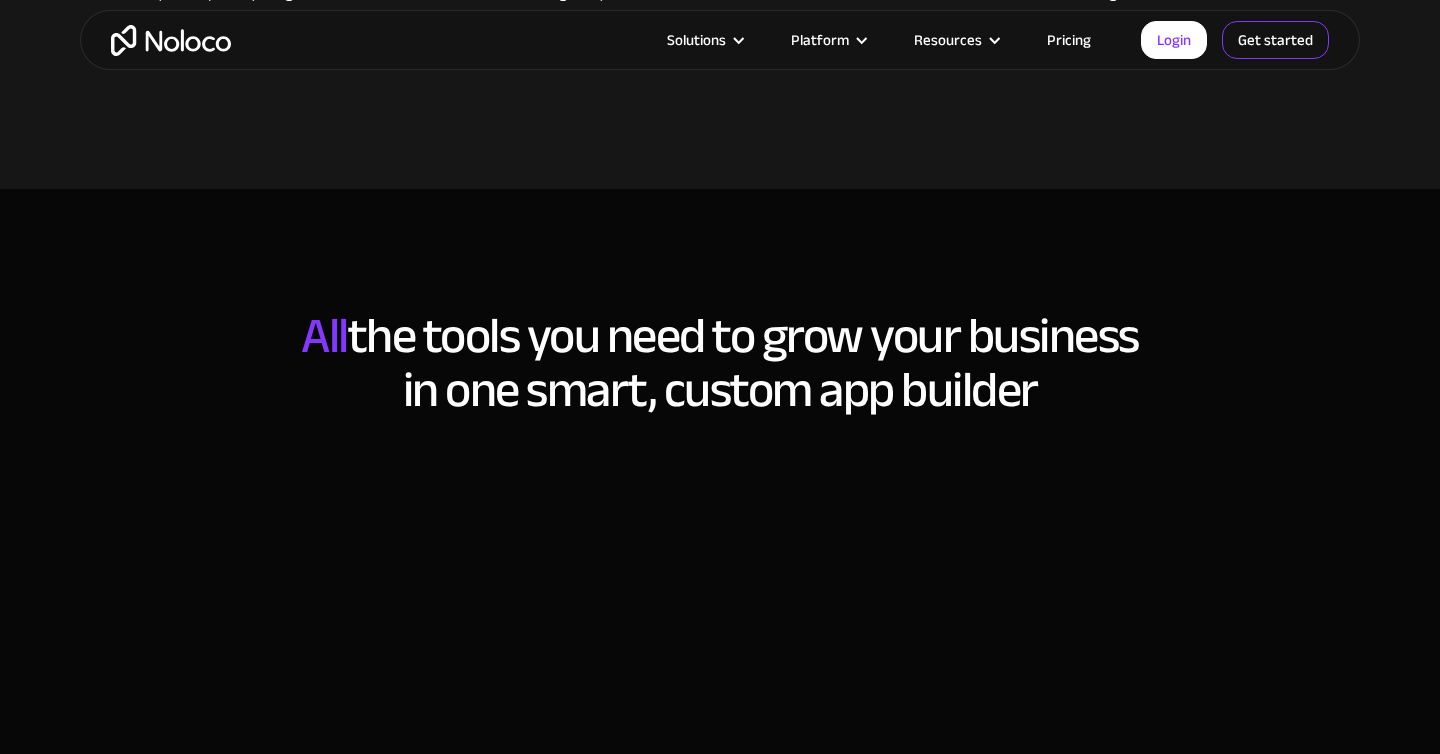 click on "Get started" at bounding box center [1275, 40] 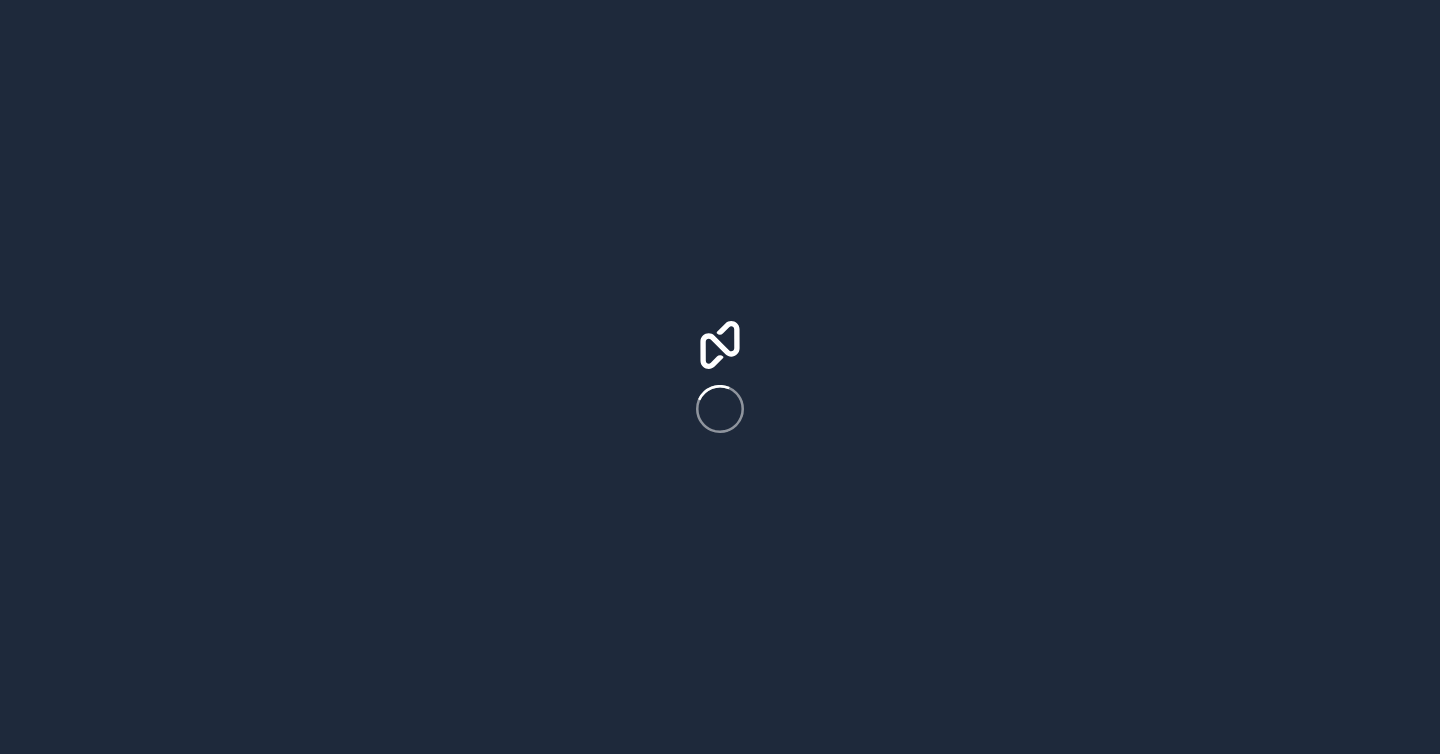 scroll, scrollTop: 0, scrollLeft: 0, axis: both 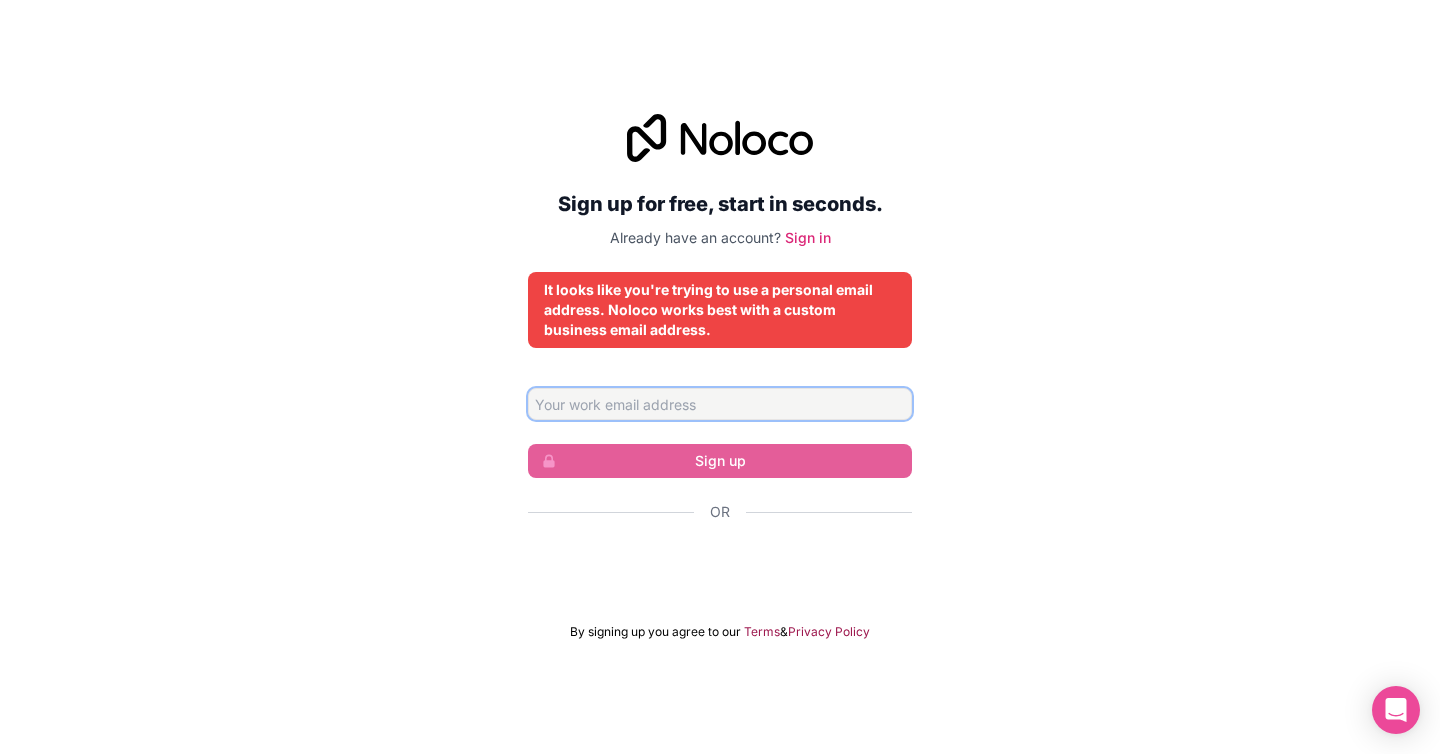 click at bounding box center [720, 404] 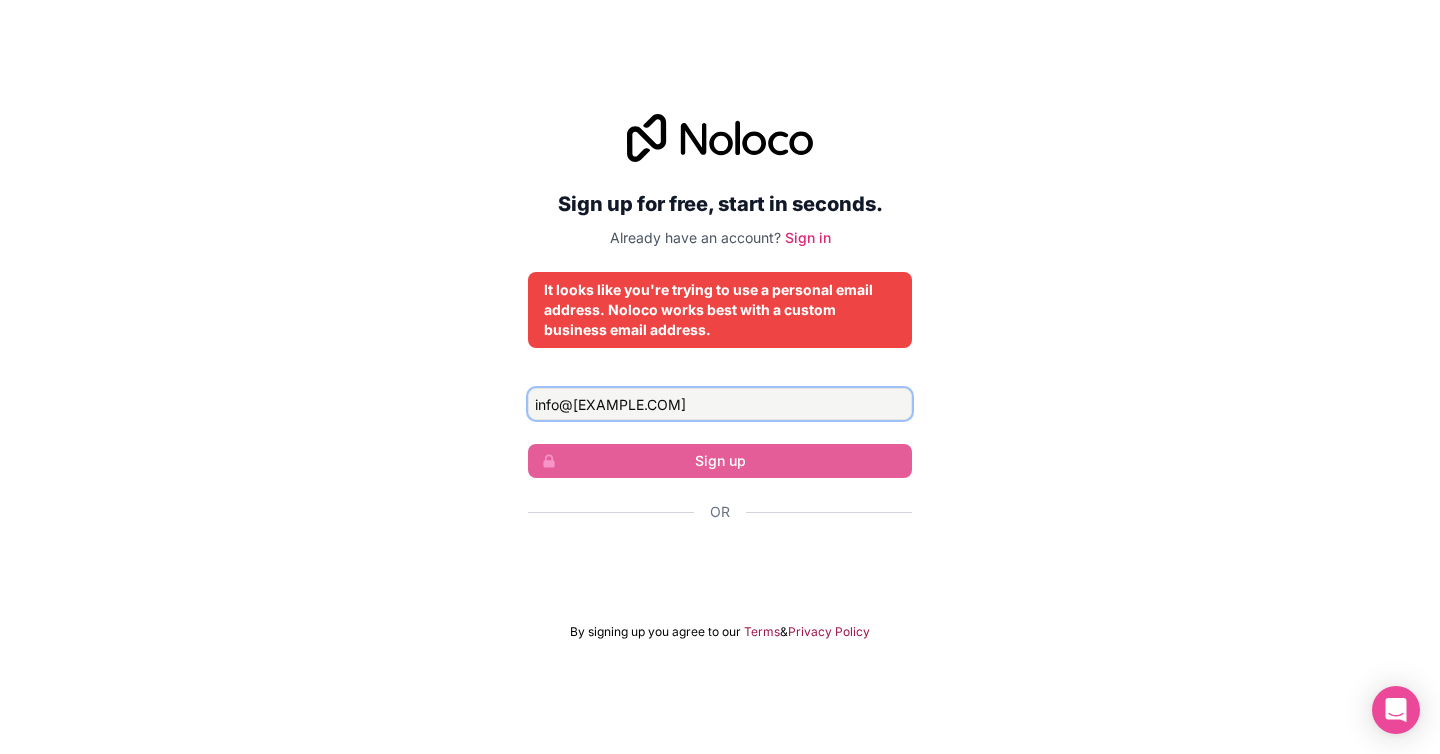 type on "info@boutiqueafricatravel.com" 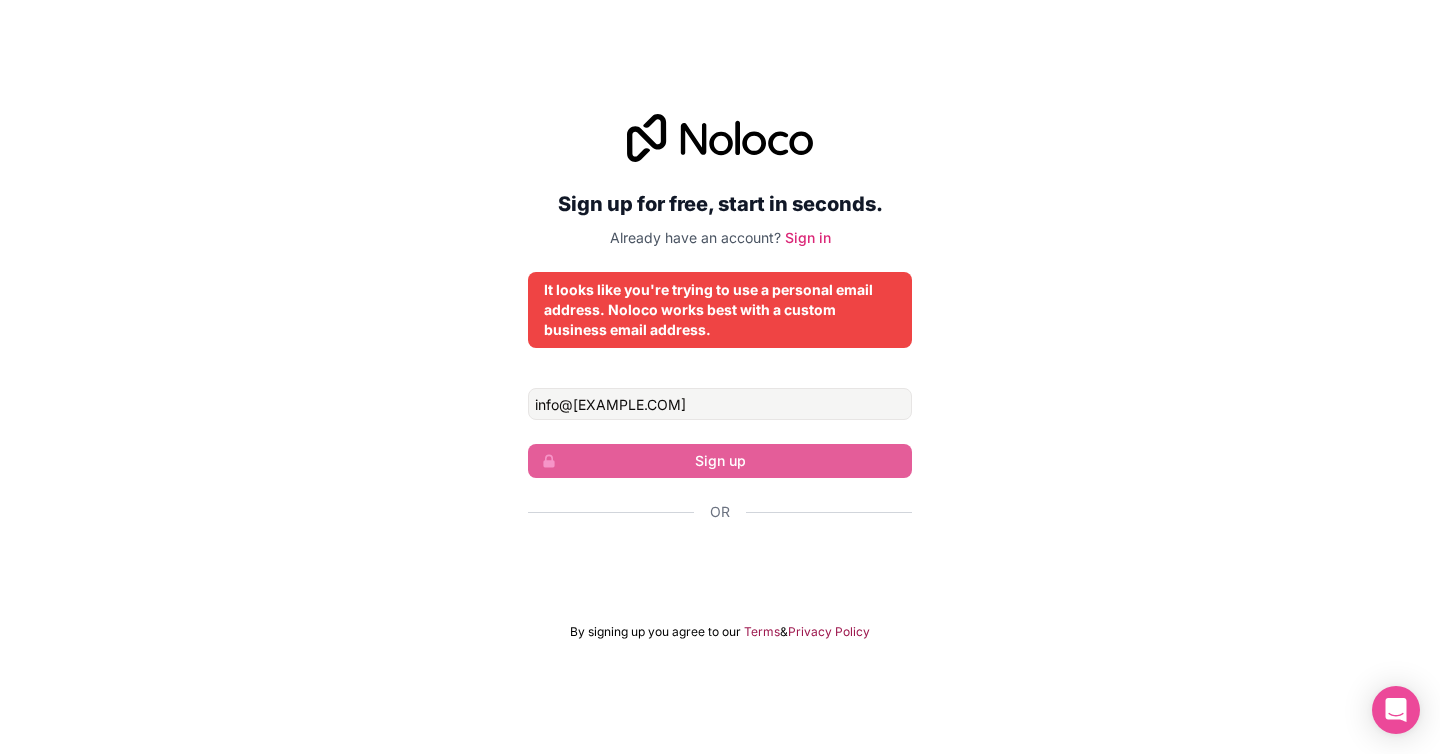 click on "Sign up for free, start in seconds. Already have an account? Sign in It looks like you're trying to use a personal email address. Noloco works best with a custom business email address. info@boutiqueafricatravel.com Sign up Or By signing up you agree to our    Terms  &  Privacy Policy" at bounding box center [720, 377] 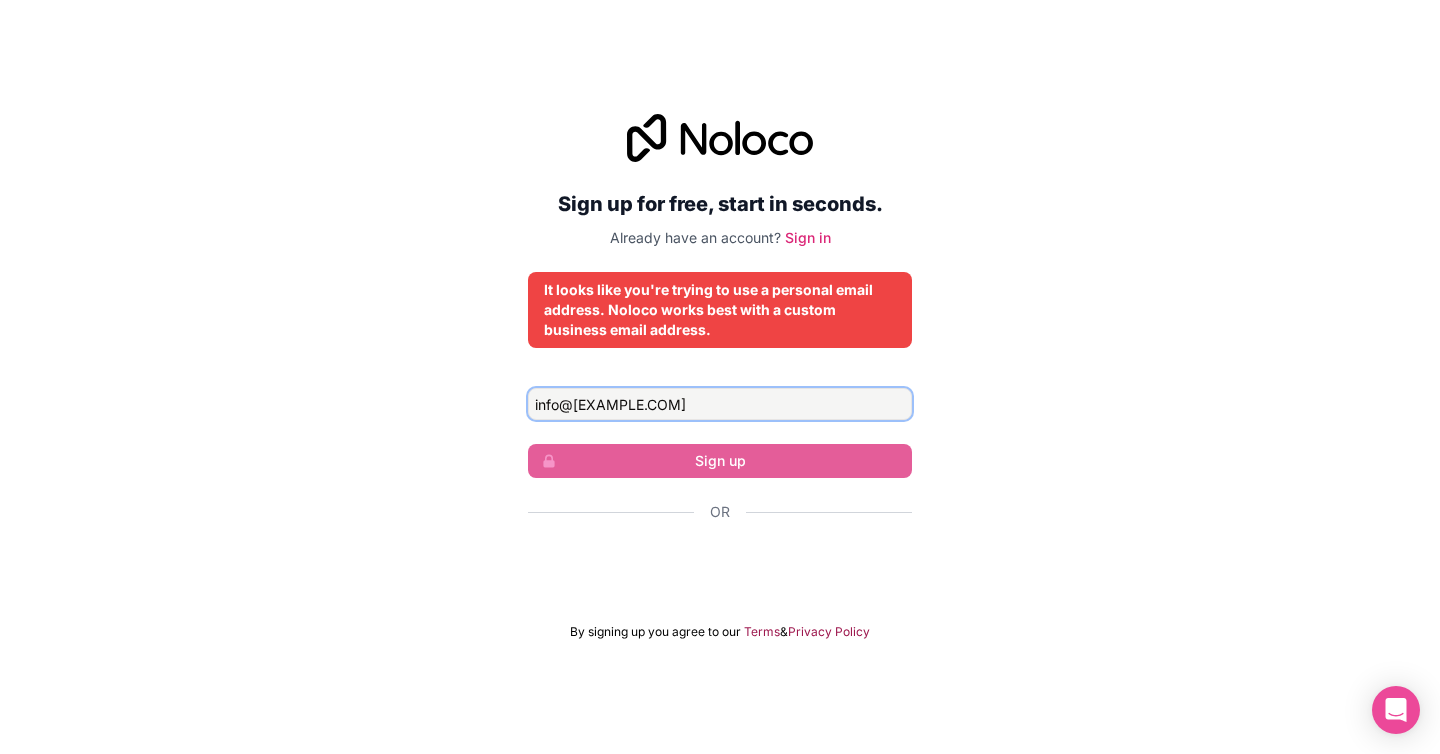 click on "info@boutiqueafricatravel.com" at bounding box center [720, 404] 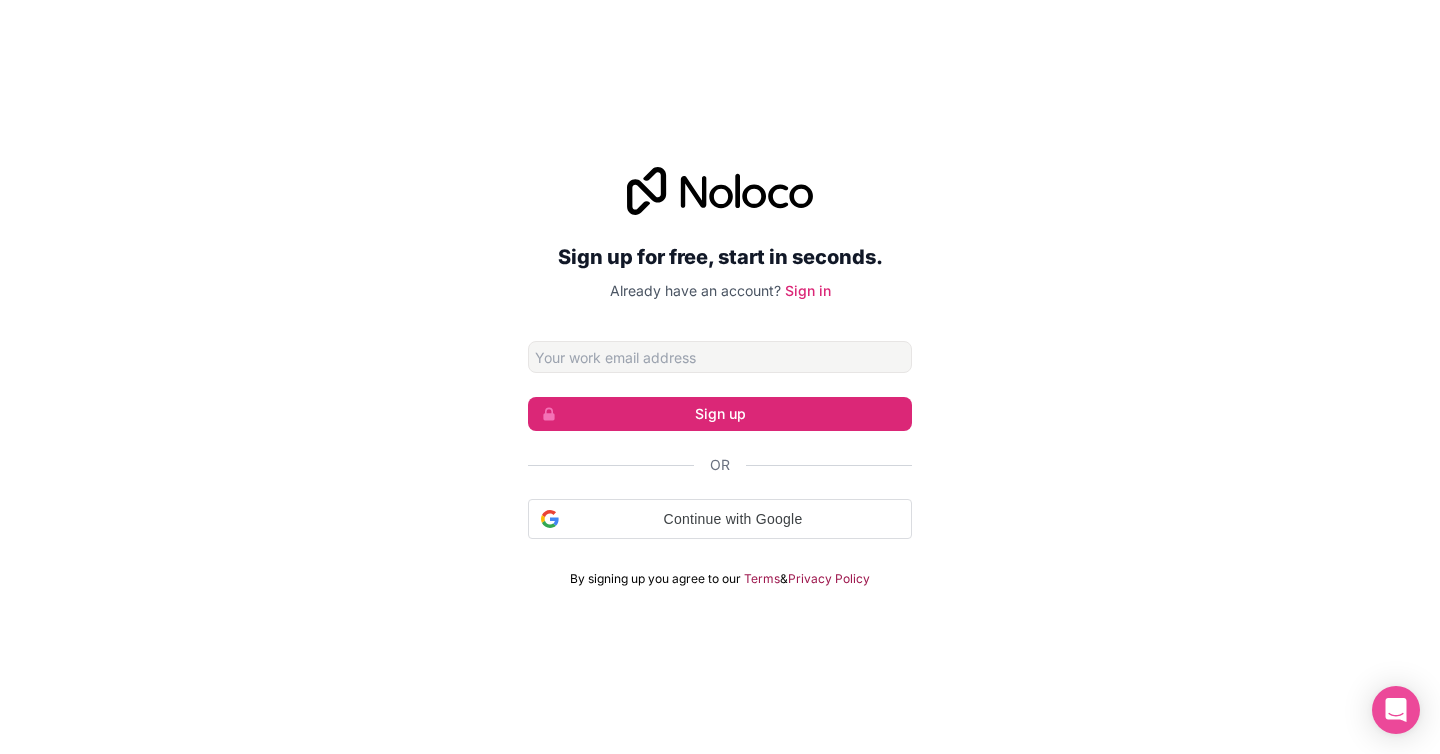 scroll, scrollTop: 0, scrollLeft: 0, axis: both 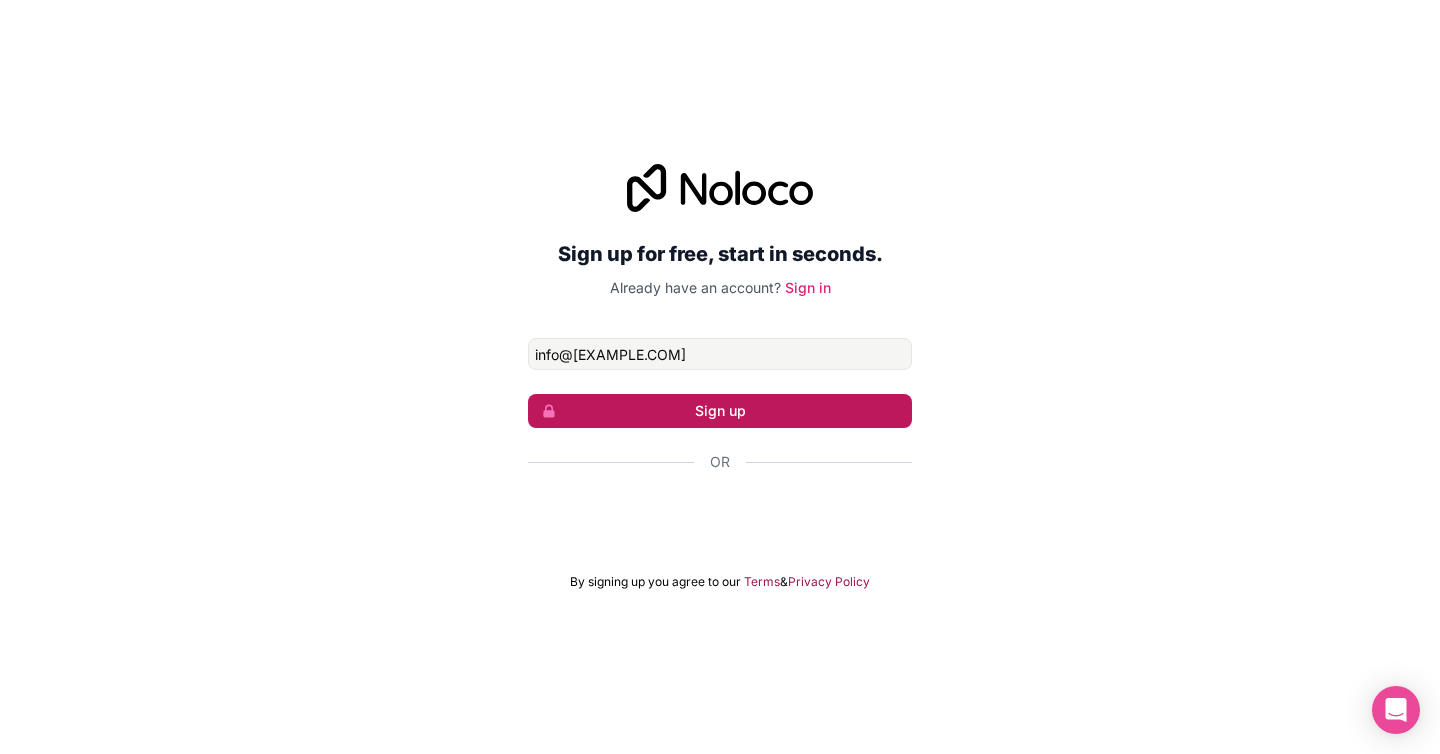 type on "info@[EXAMPLE.COM]" 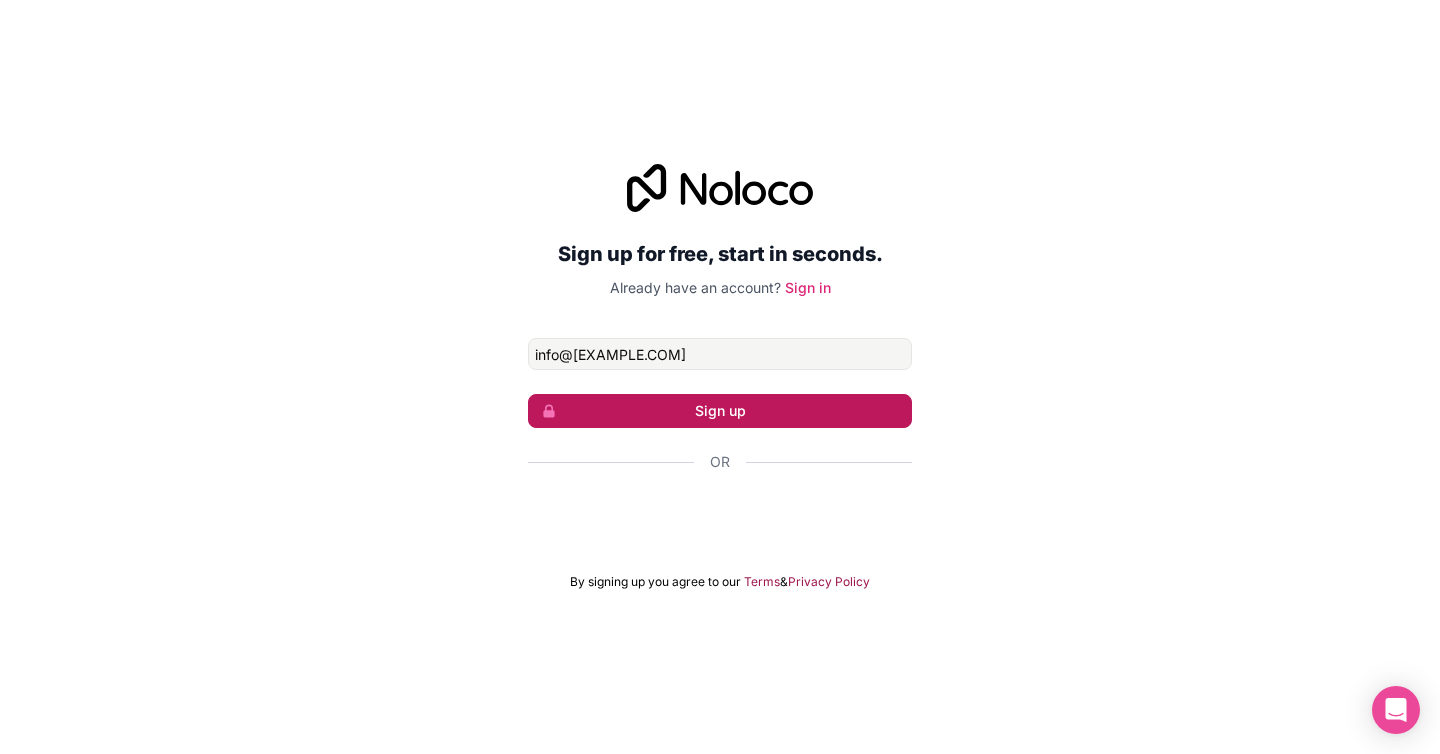 click on "Sign up" at bounding box center [720, 411] 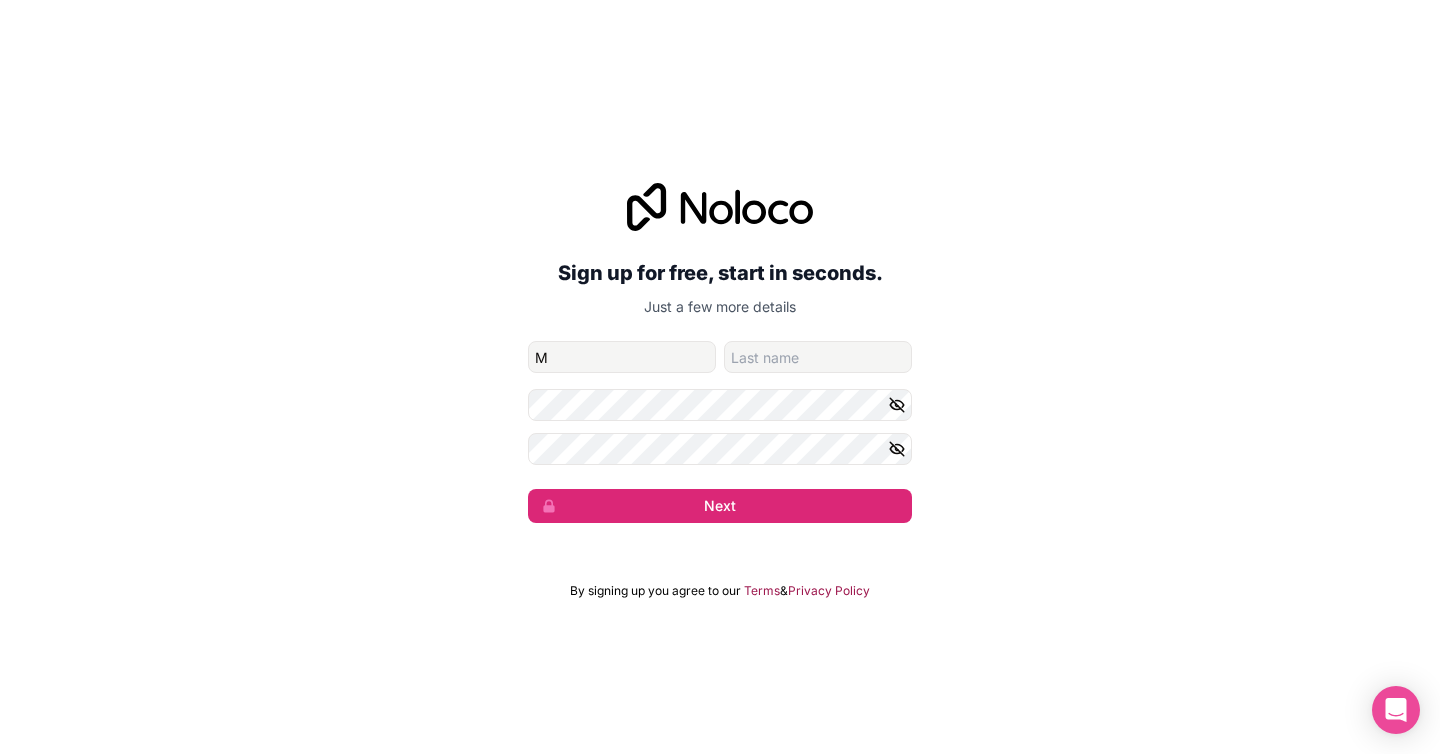 type on "[FIRST]" 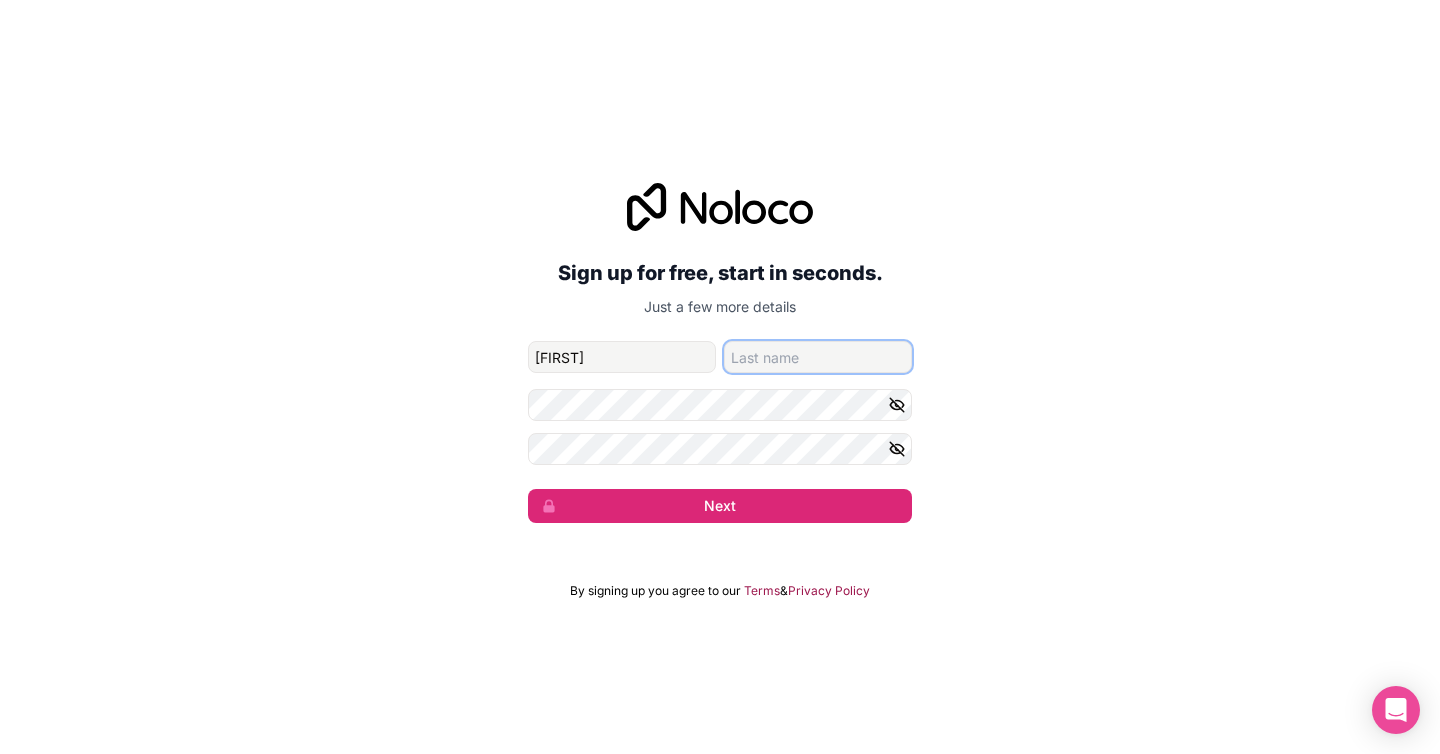 type on "[LAST]" 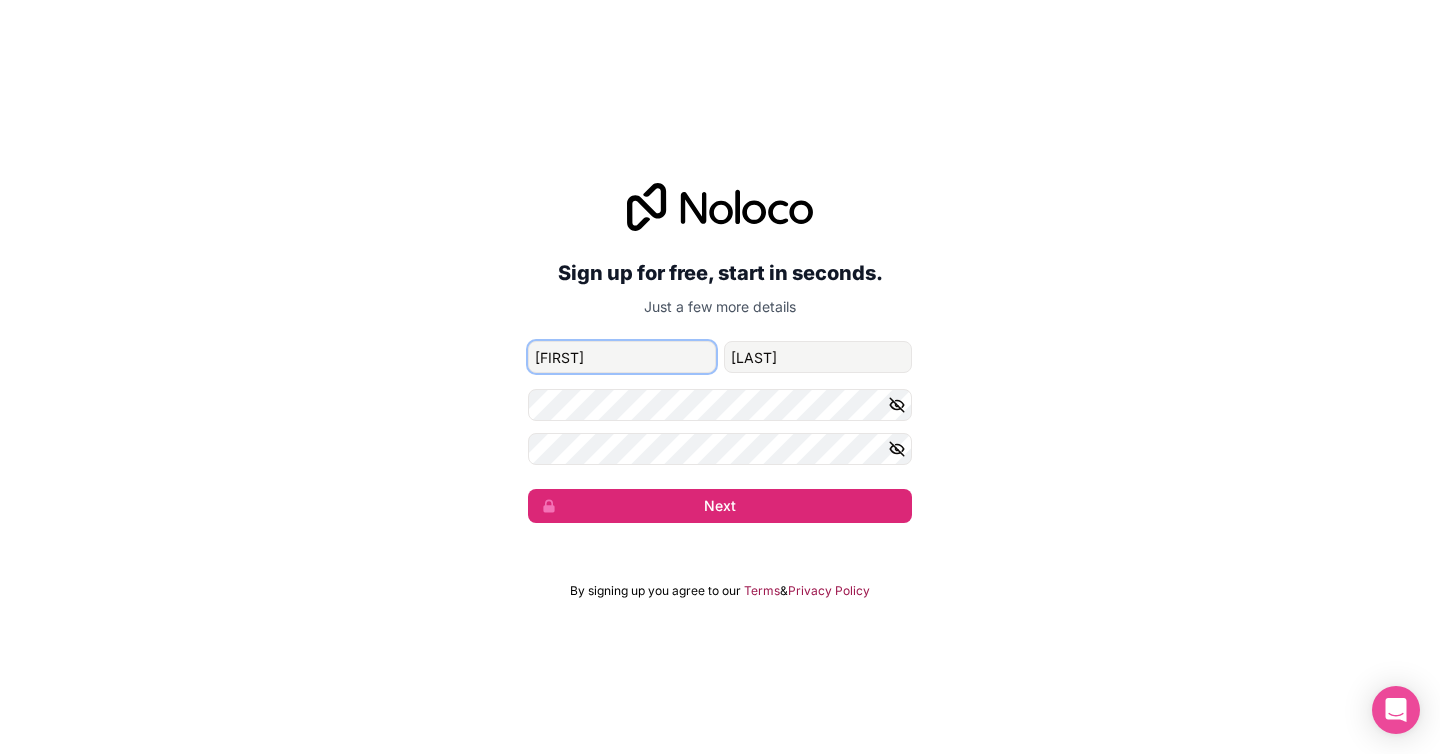 type on "[FIRST]" 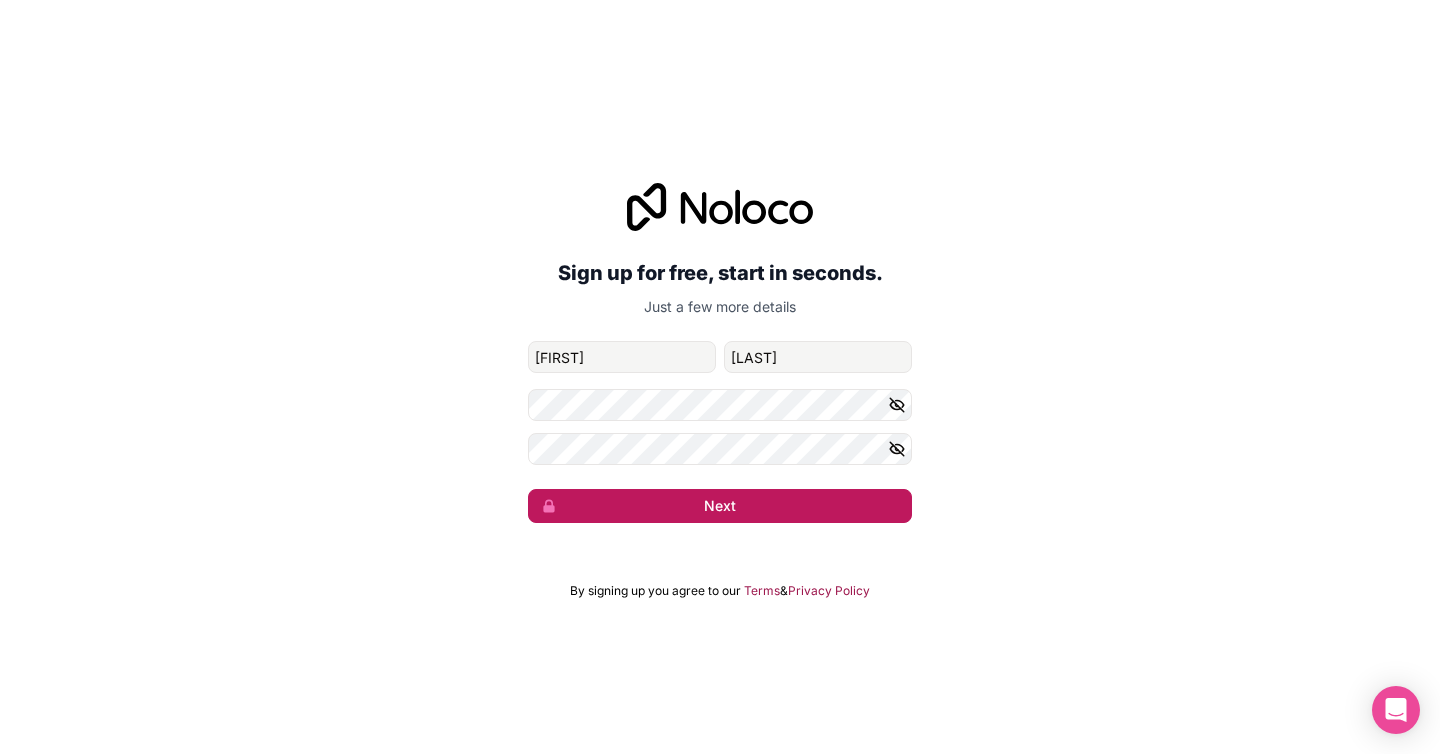 click on "Next" at bounding box center [720, 506] 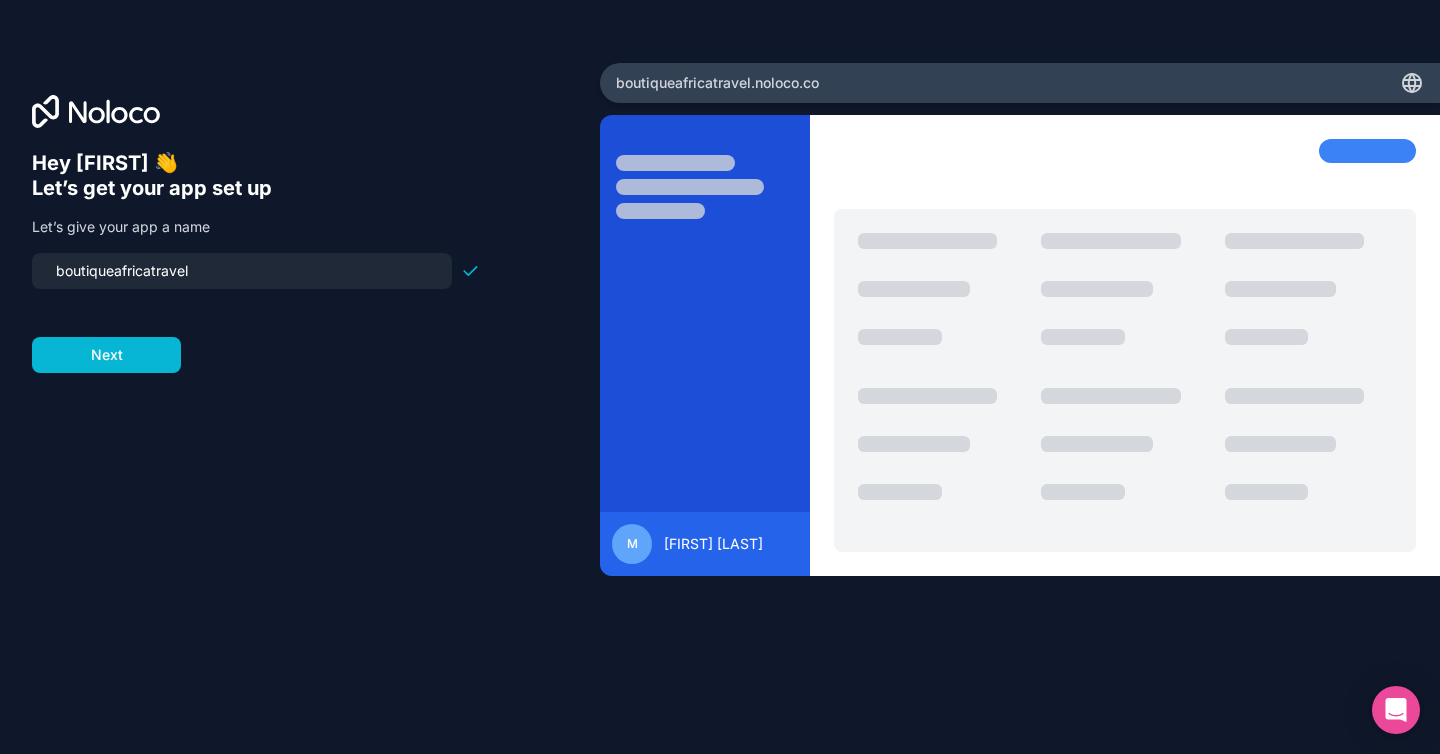 drag, startPoint x: 63, startPoint y: 273, endPoint x: 26, endPoint y: 274, distance: 37.01351 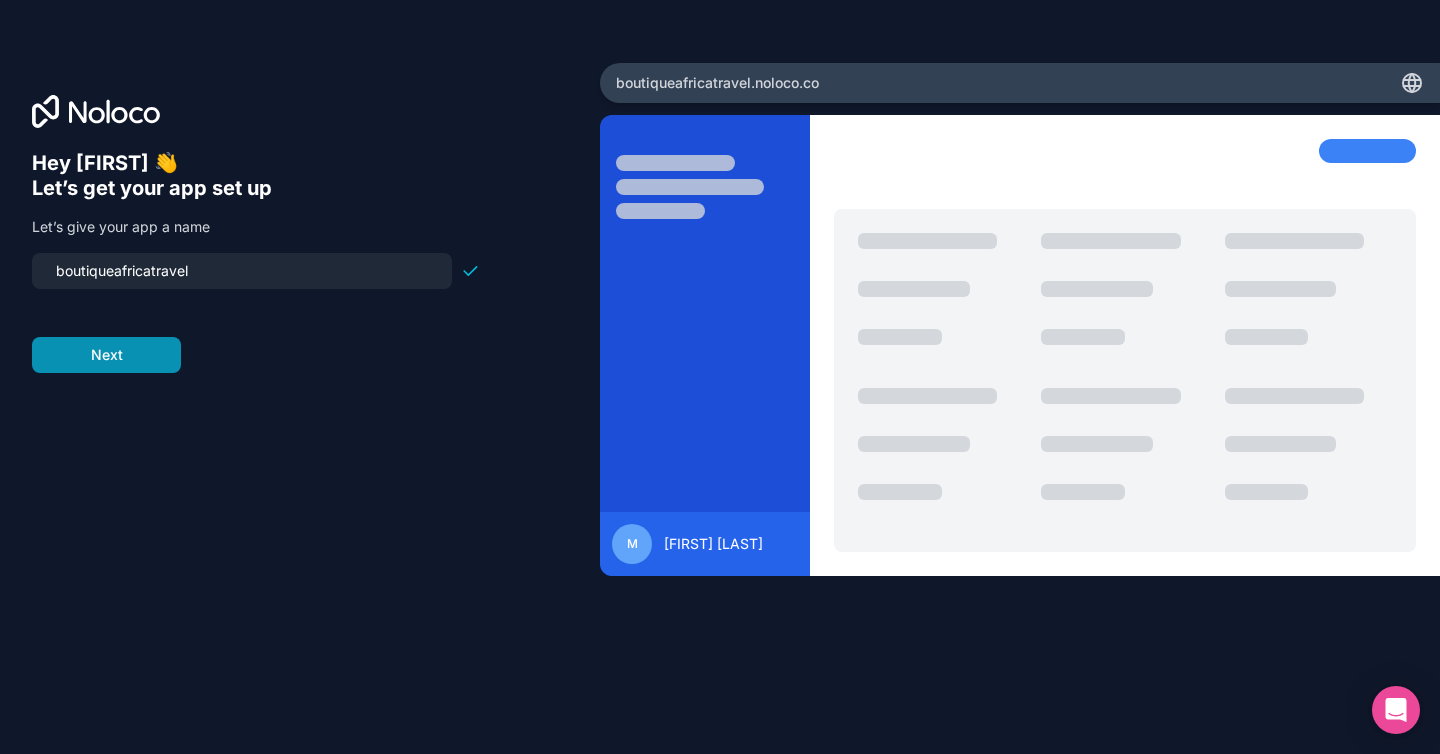 click on "Next" at bounding box center [106, 355] 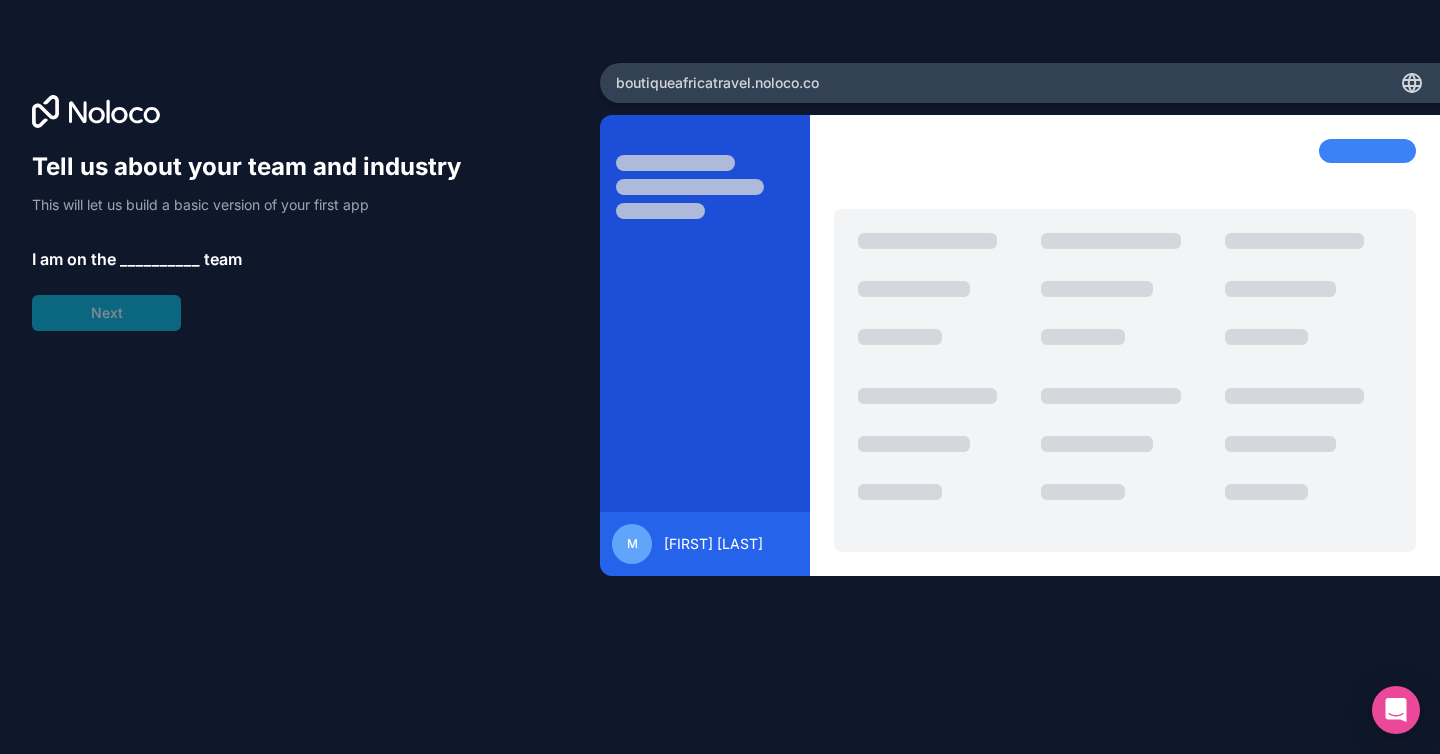 click on "Tell us about your team and industry This will let us build a basic version of your first app I am on the  __________ team Next" at bounding box center (256, 241) 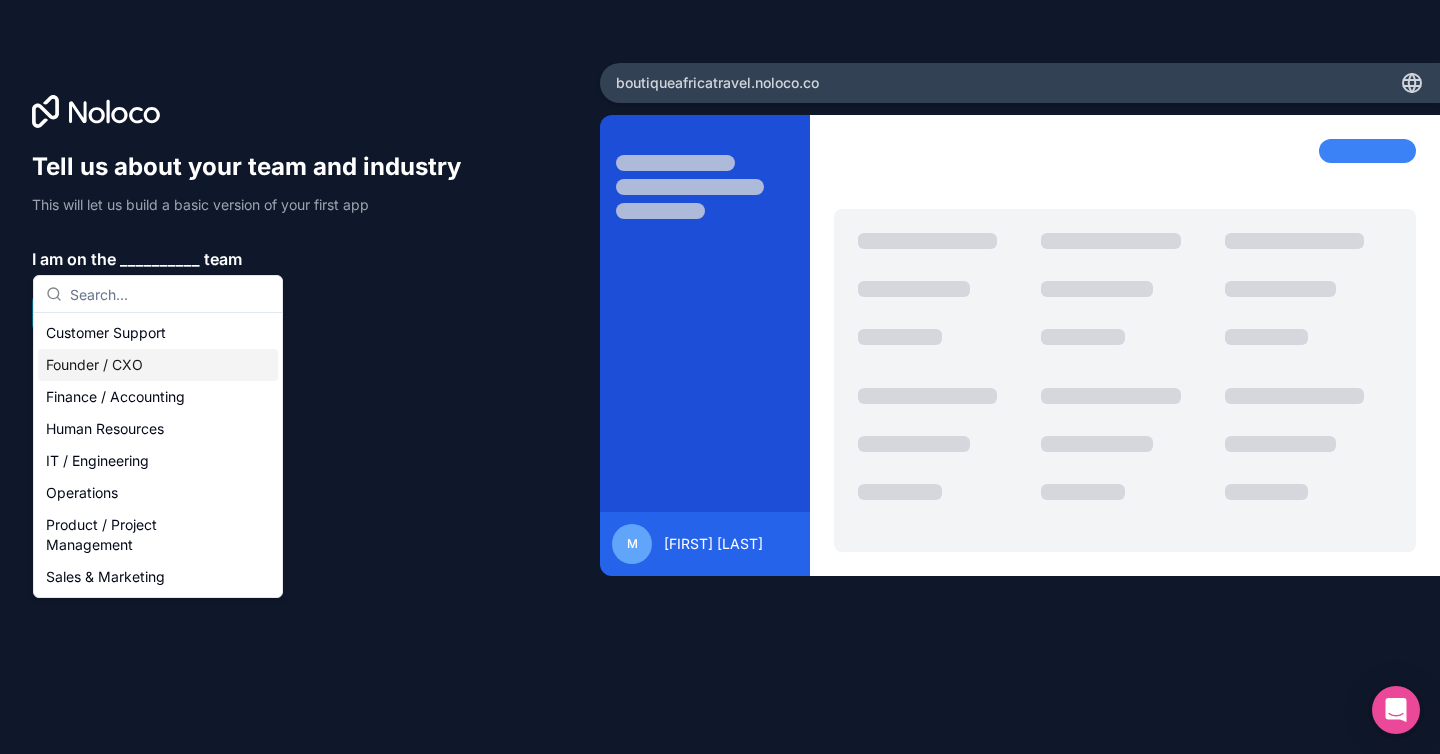 click on "Founder / CXO" at bounding box center [158, 365] 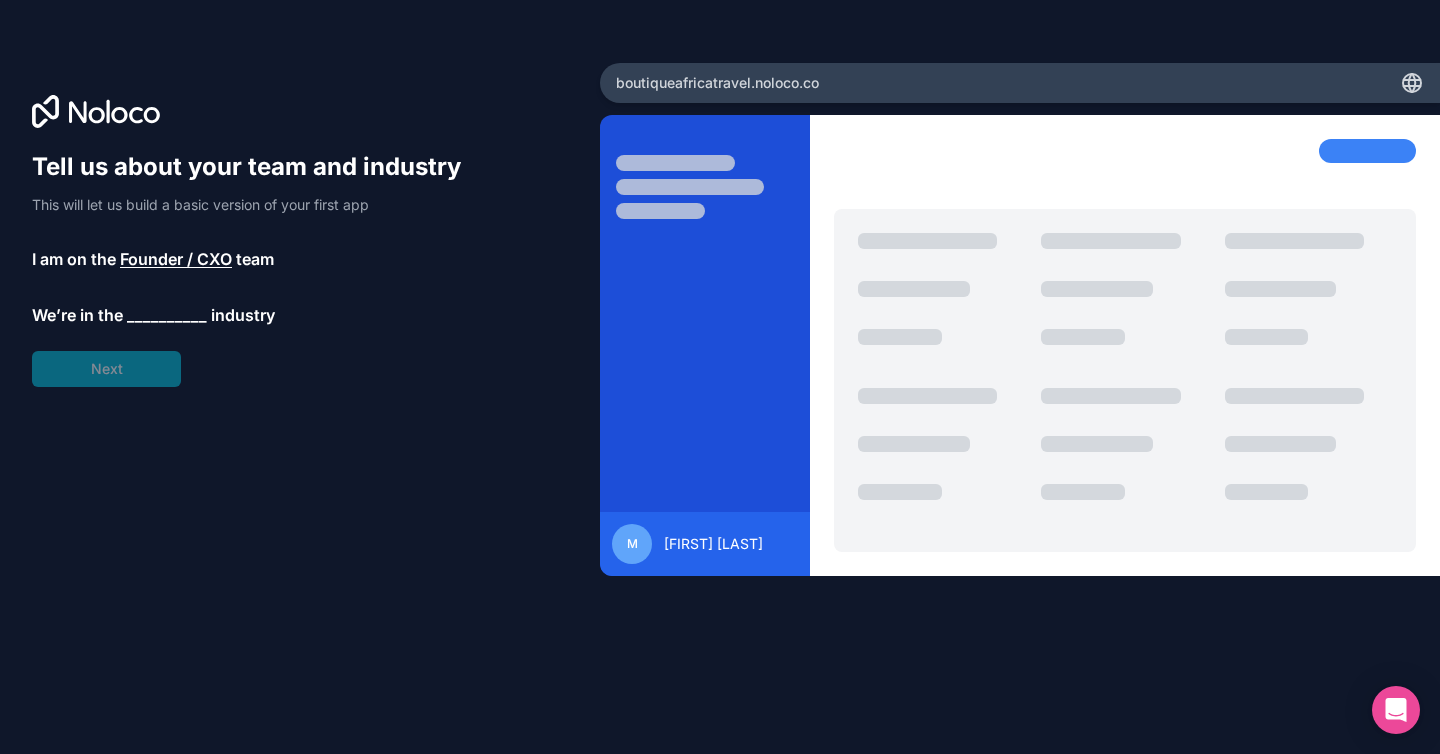 click on "__________" at bounding box center [167, 315] 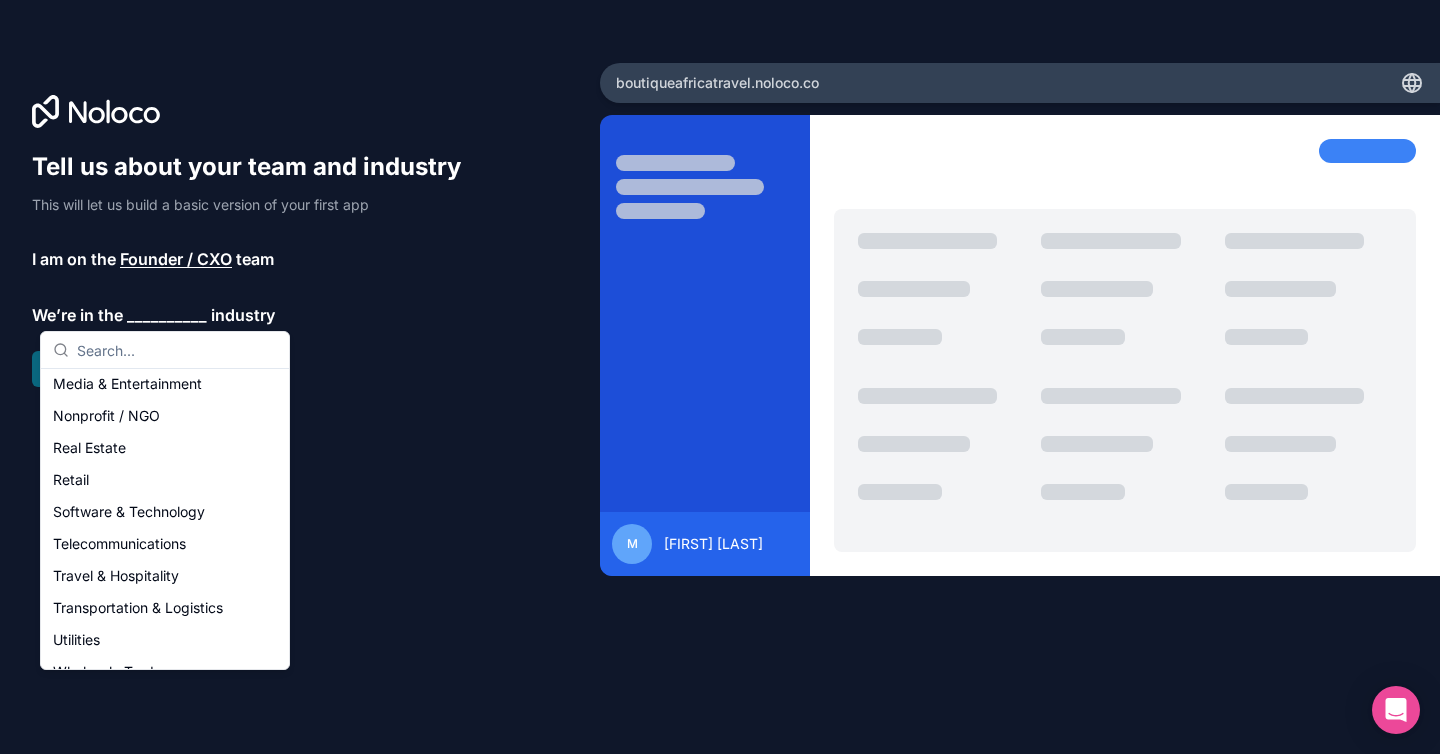 scroll, scrollTop: 367, scrollLeft: 0, axis: vertical 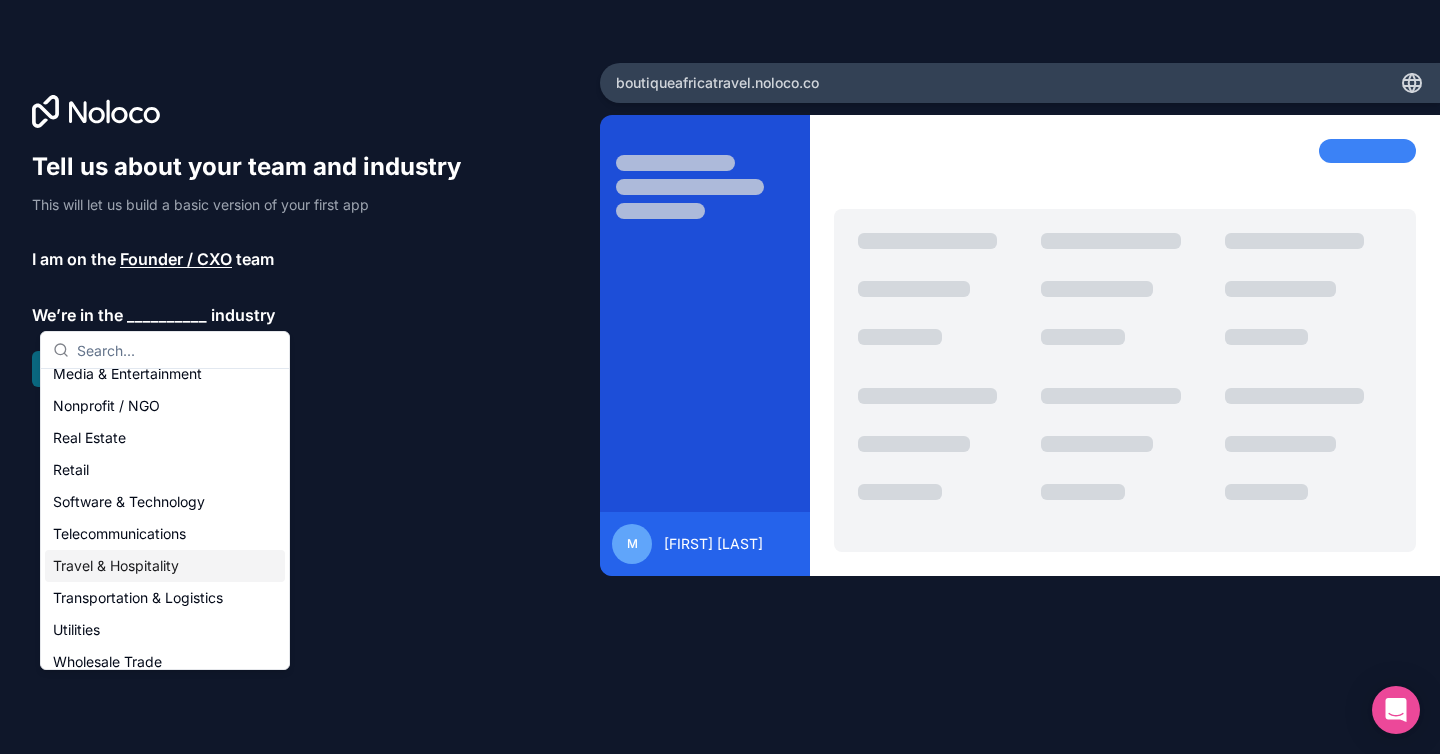 click on "Travel & Hospitality" at bounding box center [165, 566] 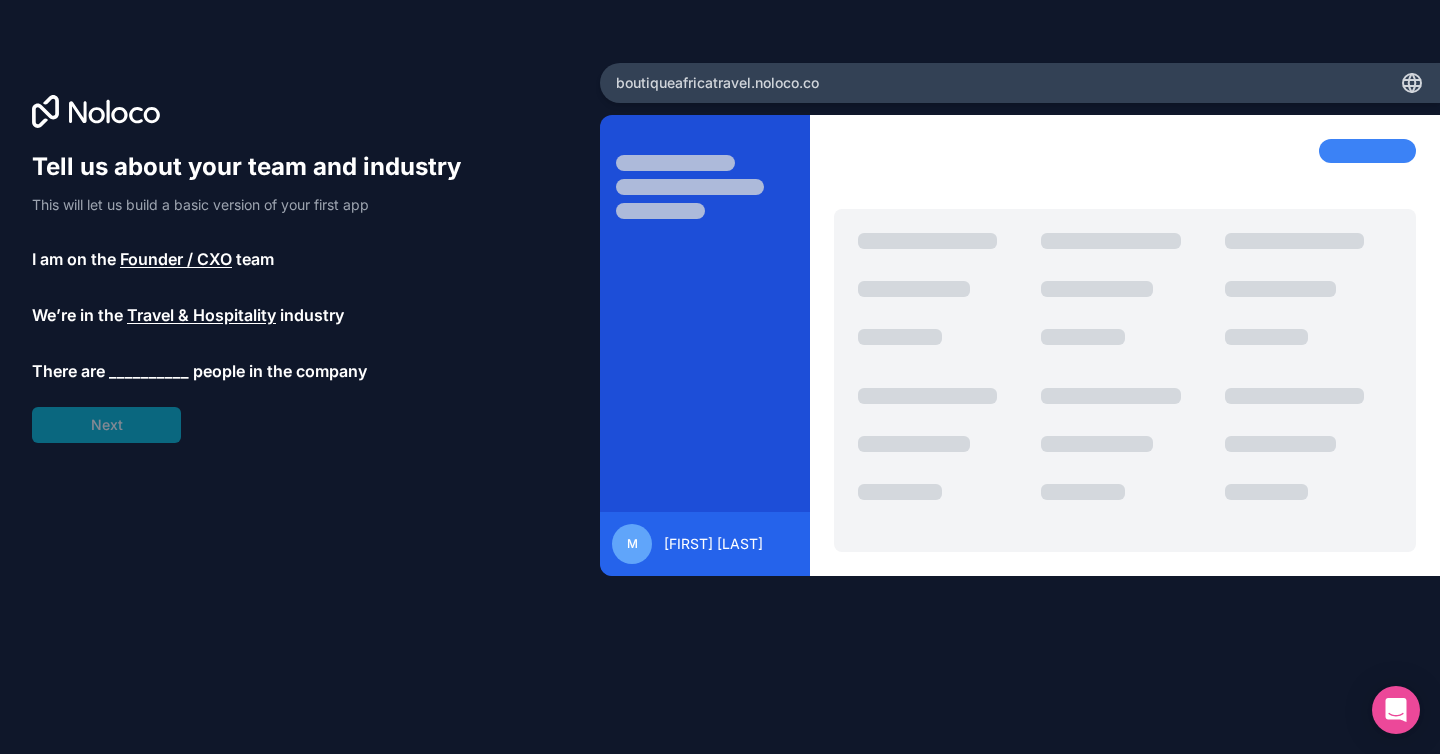 click on "__________" at bounding box center [149, 371] 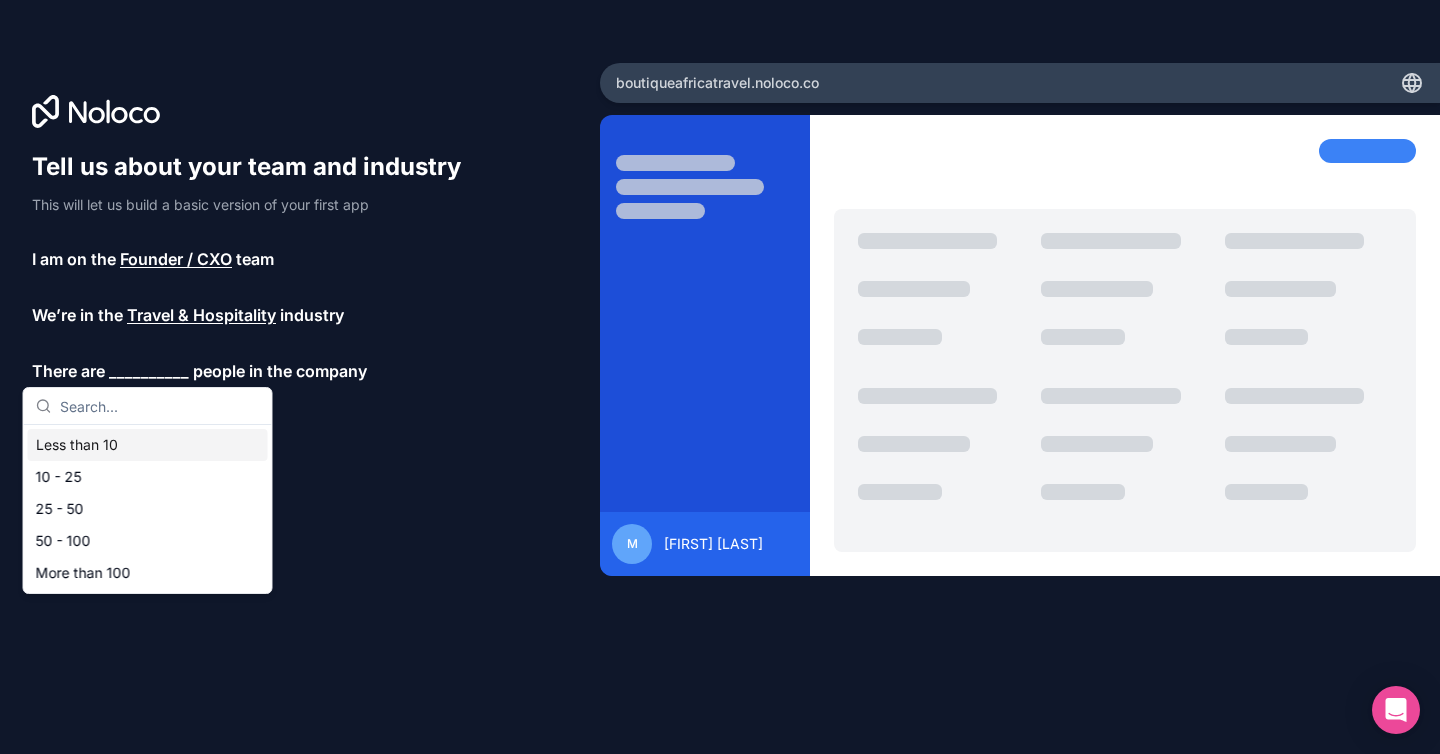 click on "Less than 10" at bounding box center [148, 445] 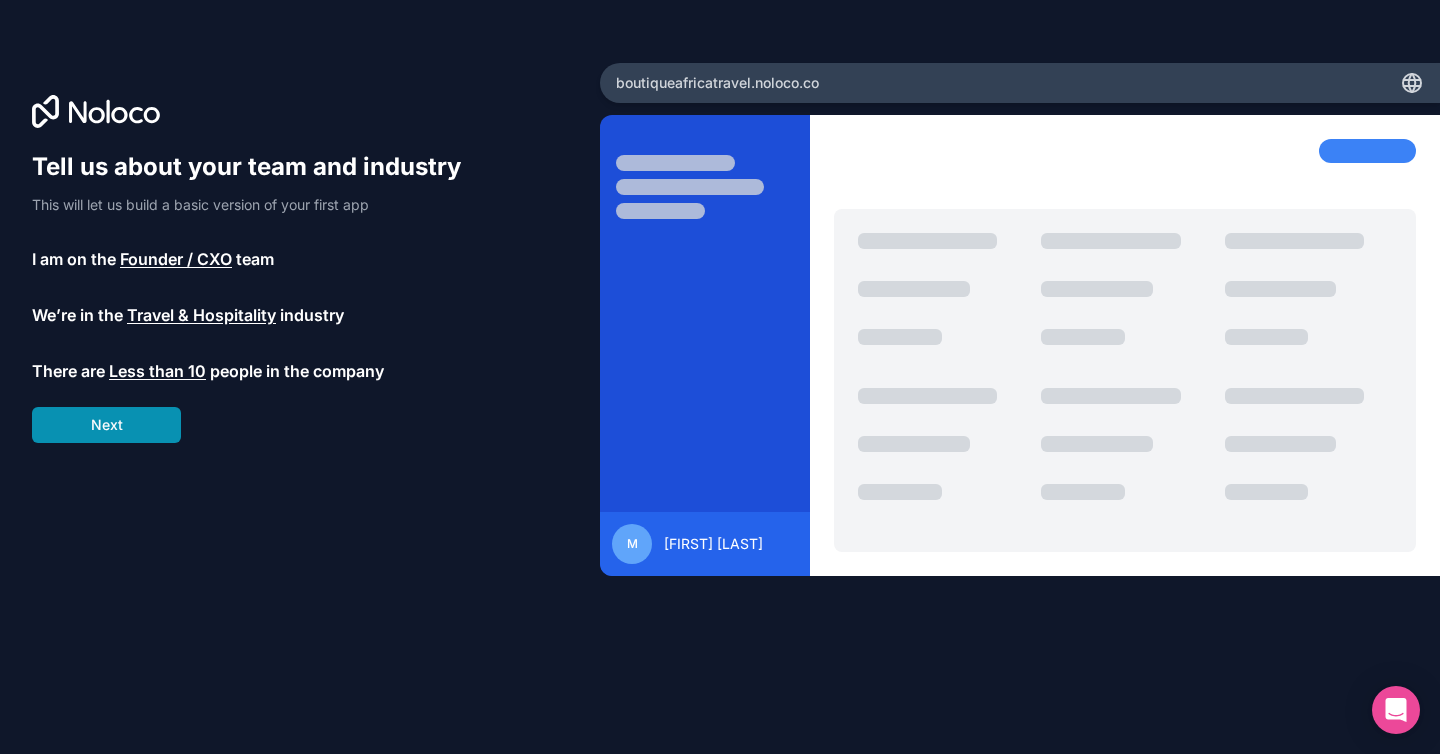 click on "Next" at bounding box center [106, 425] 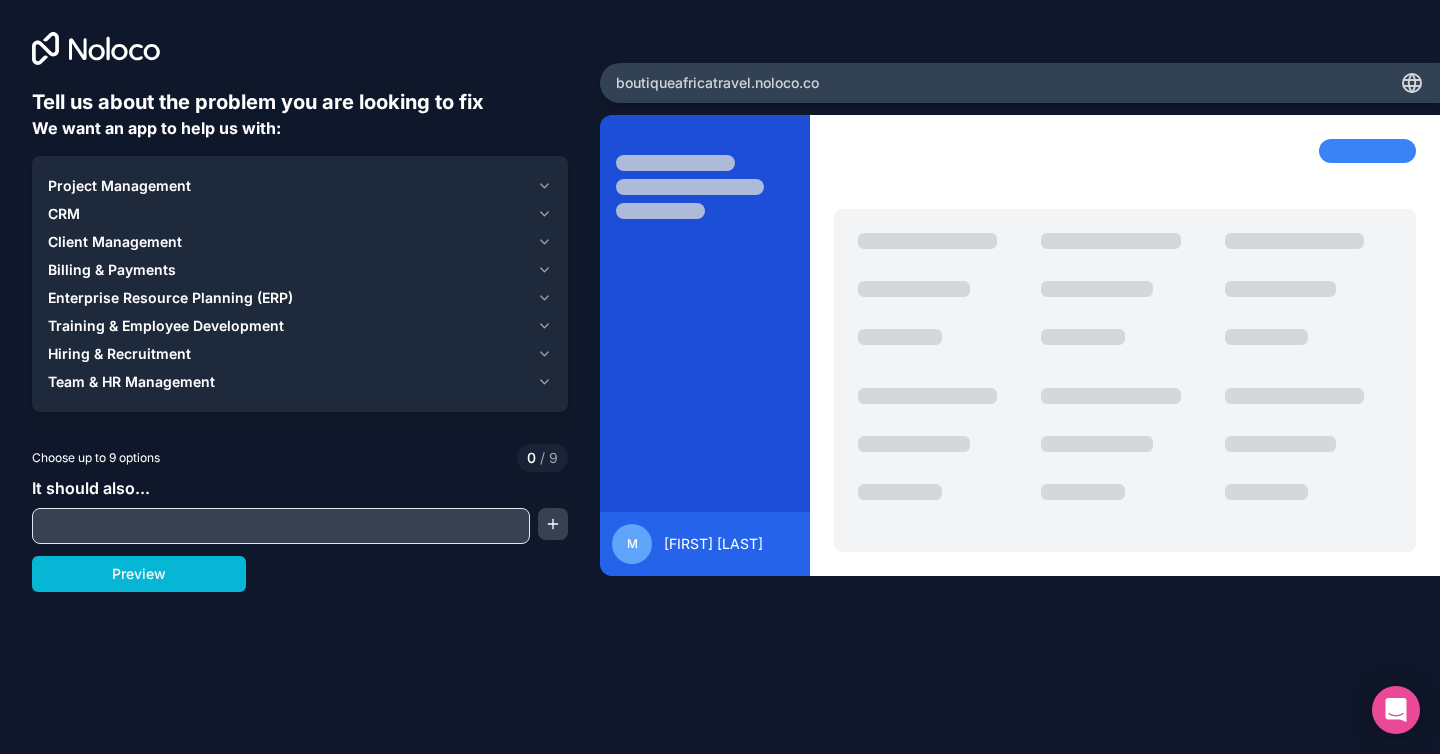 click on "CRM" at bounding box center (288, 214) 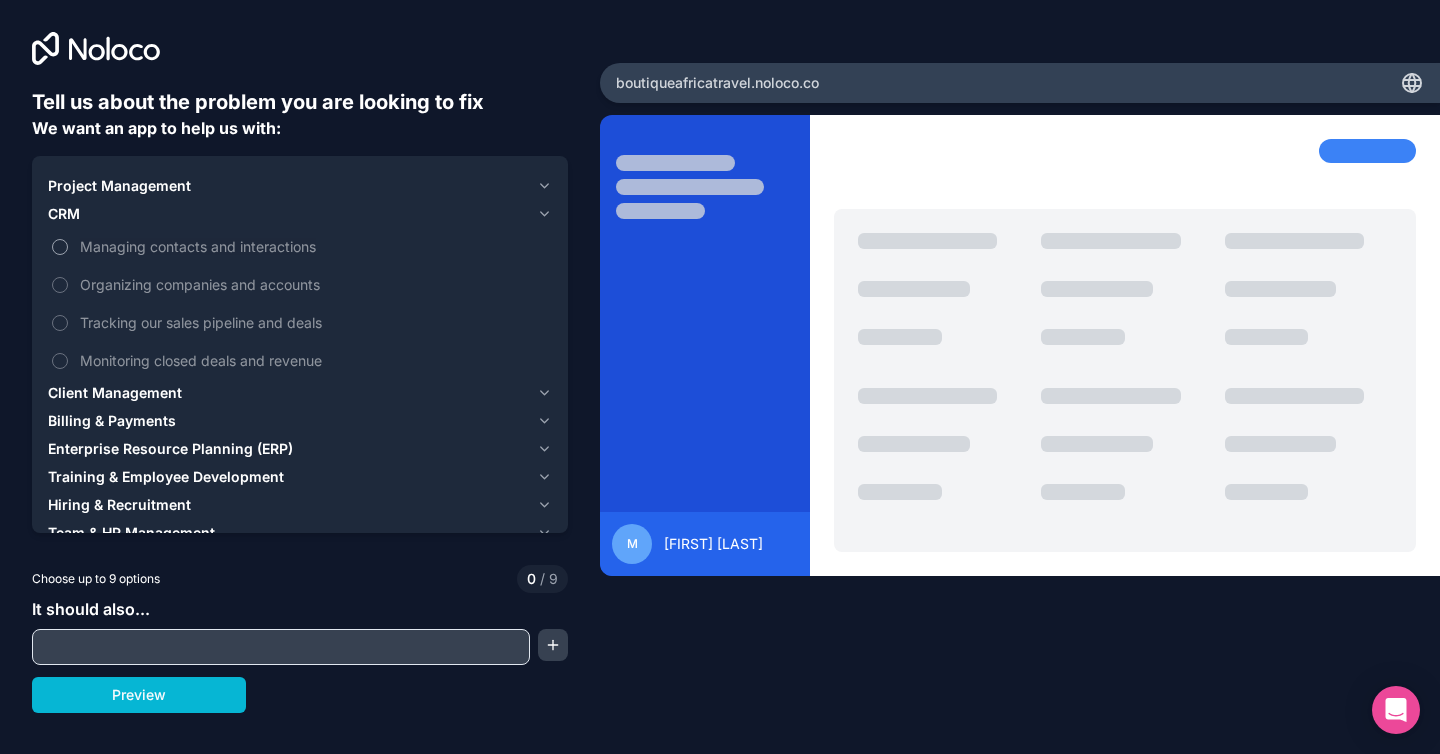 click on "Managing contacts and interactions" at bounding box center [314, 246] 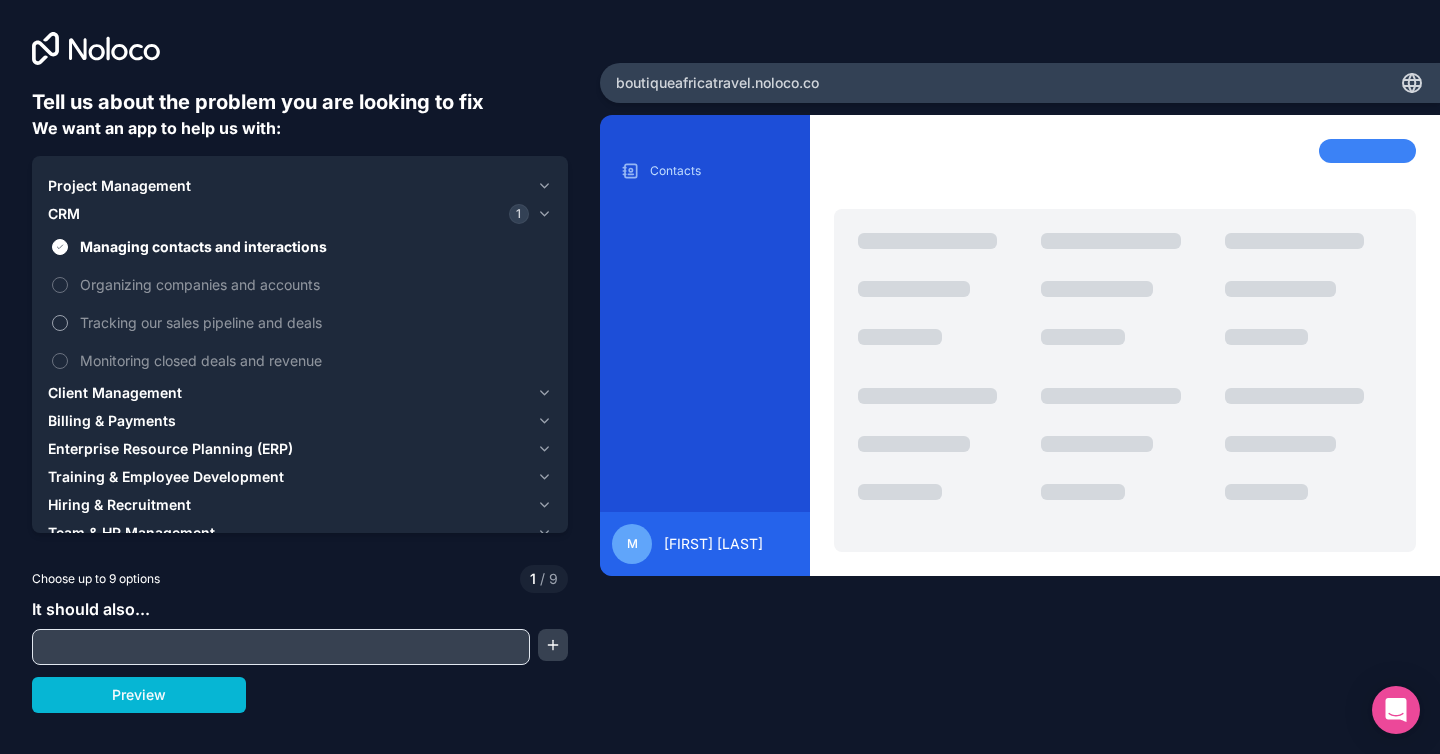 click on "Tracking our sales pipeline and deals" at bounding box center [314, 322] 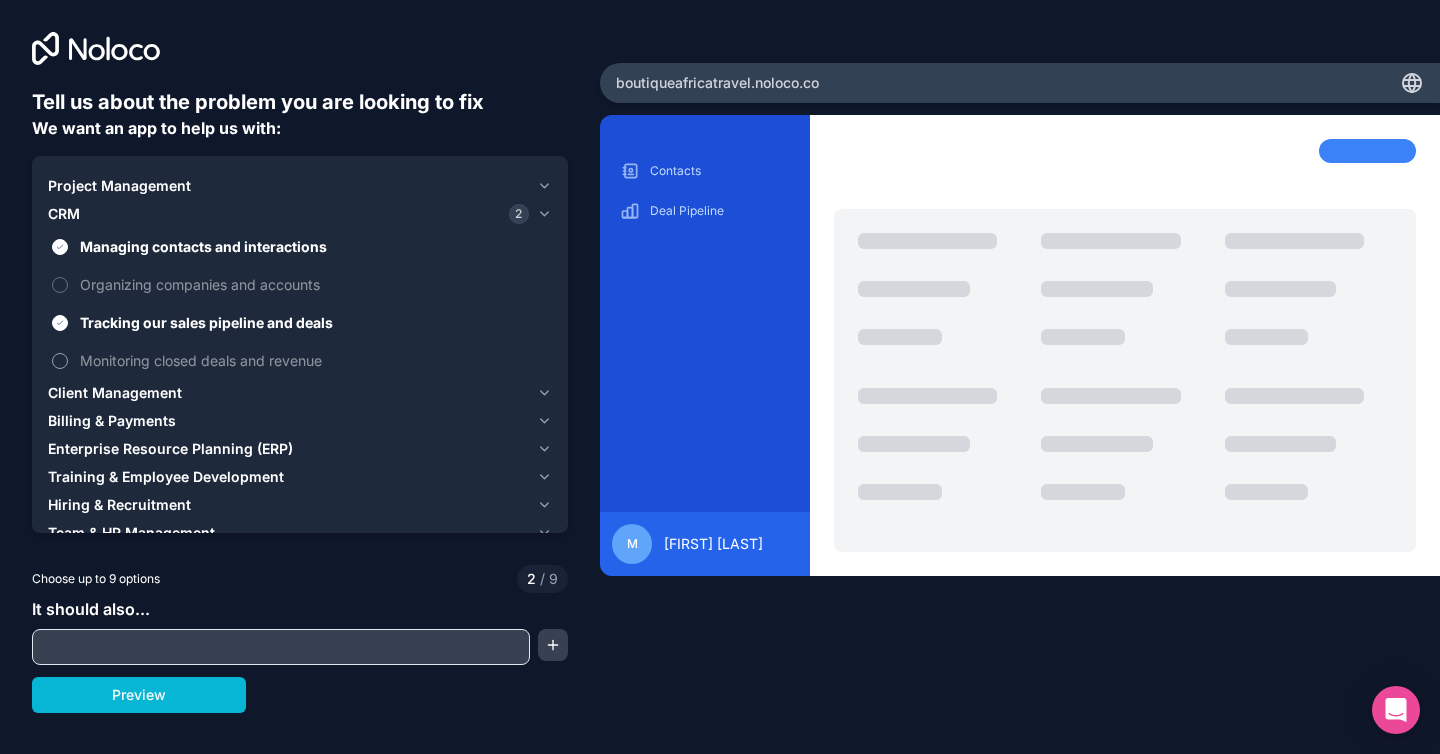 click on "Monitoring closed deals and revenue" at bounding box center (314, 360) 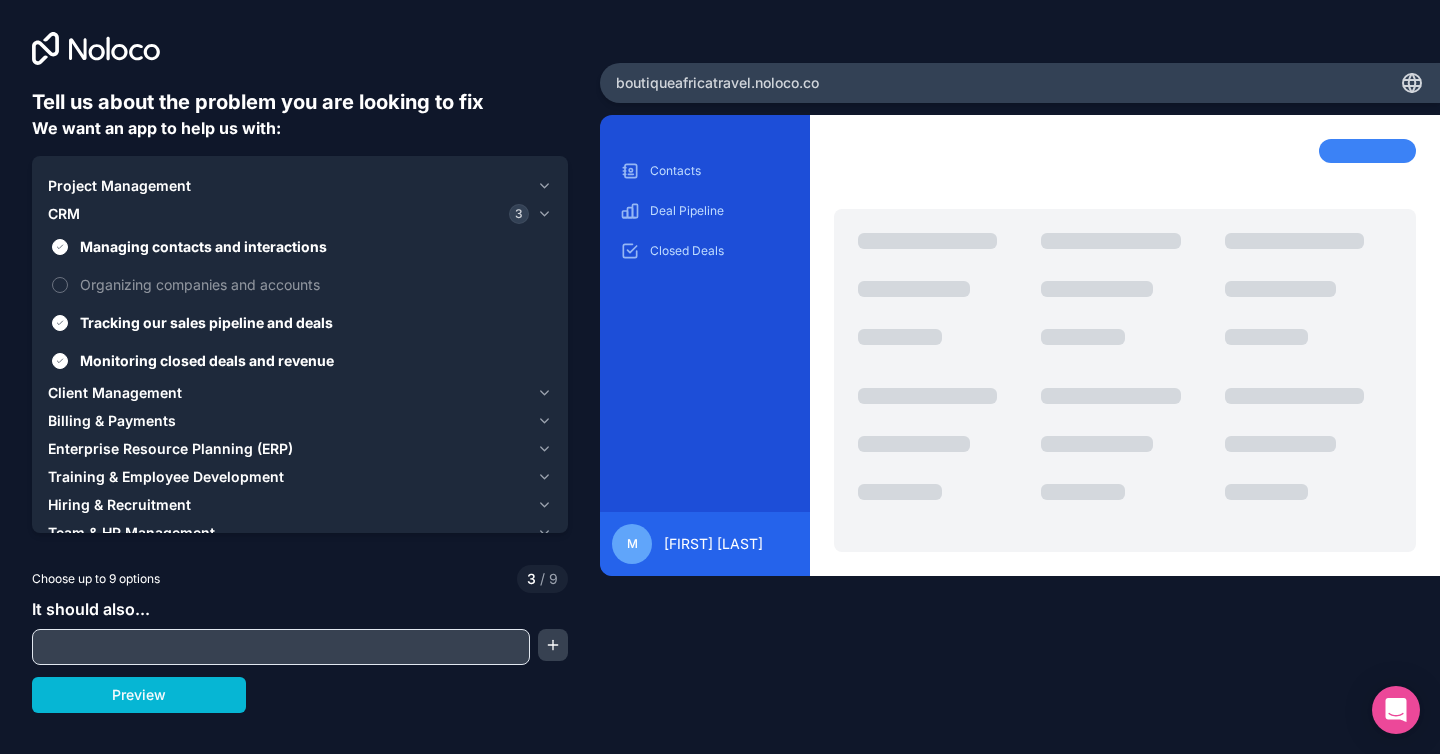 click 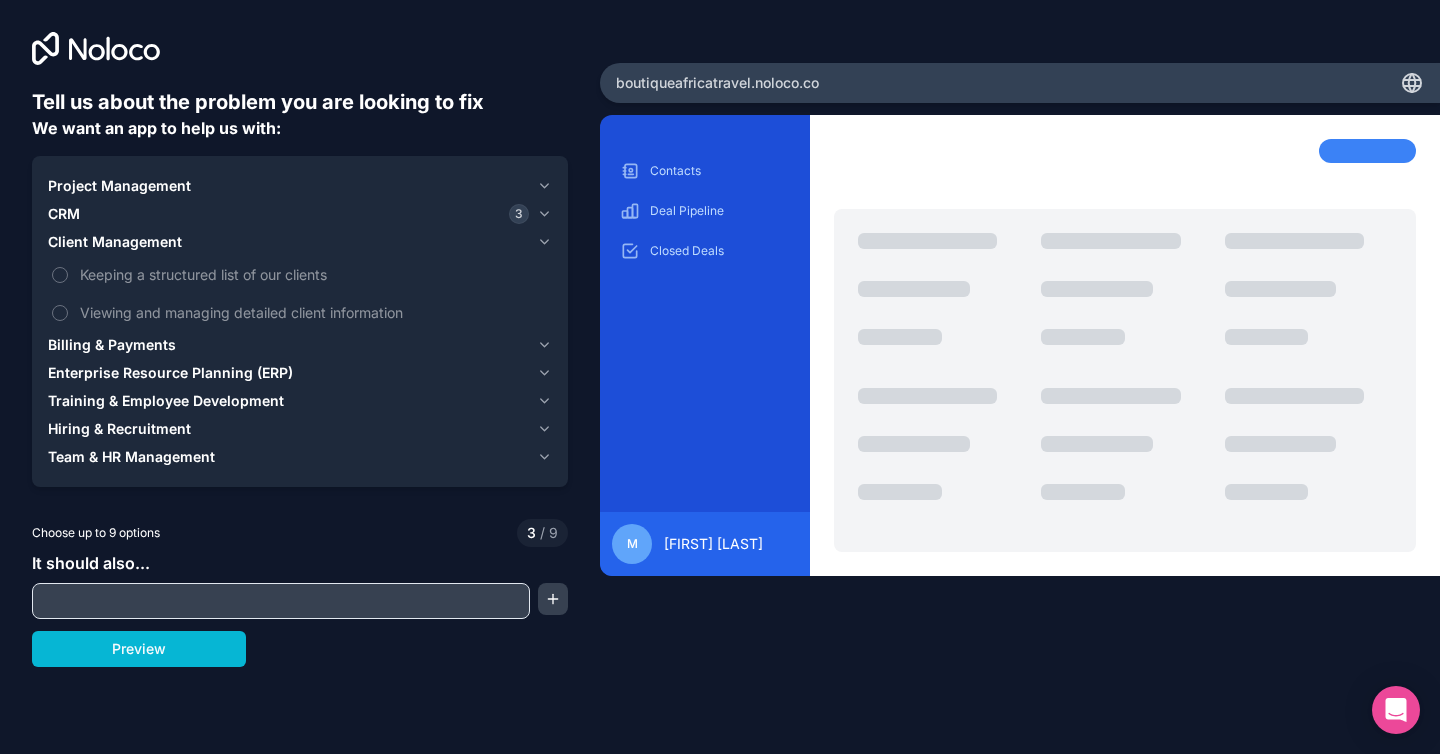 click 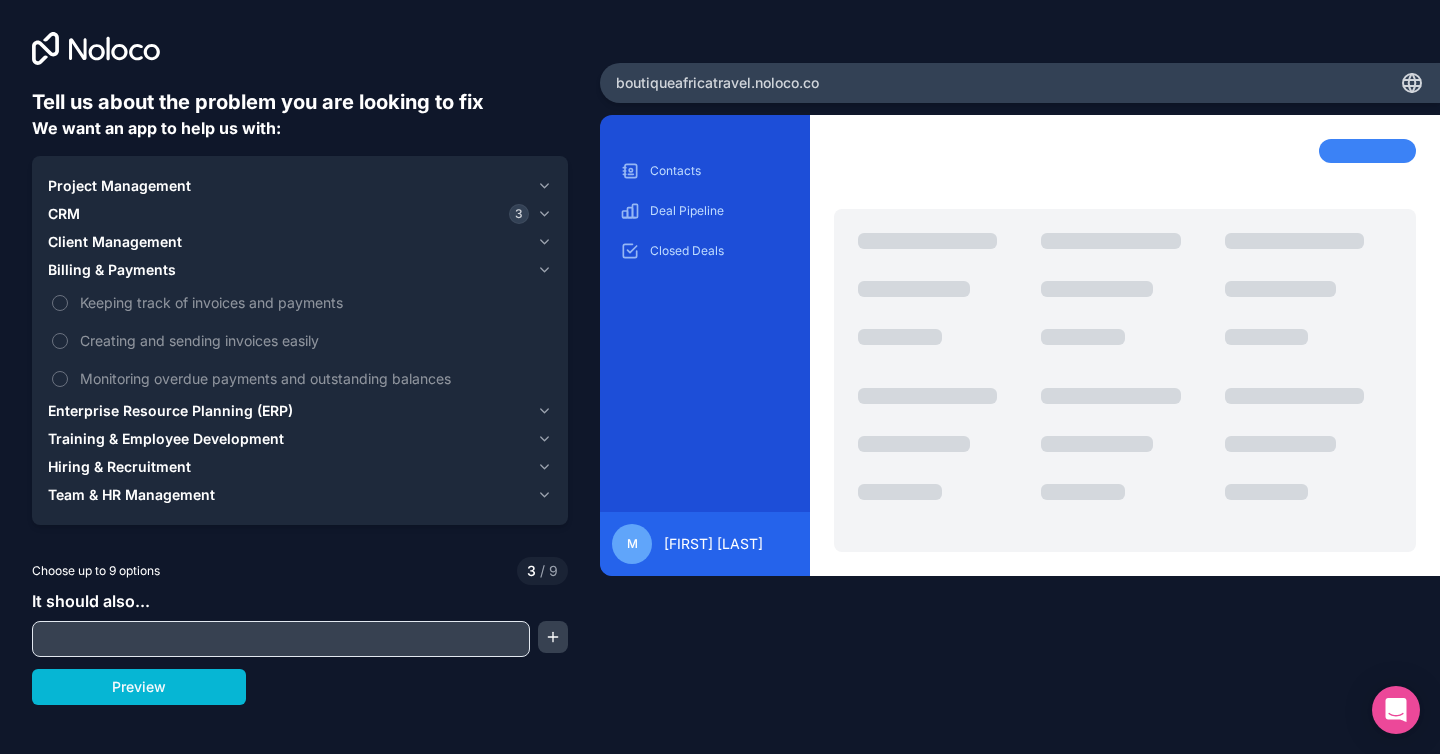 click on "Project Management" at bounding box center [300, 186] 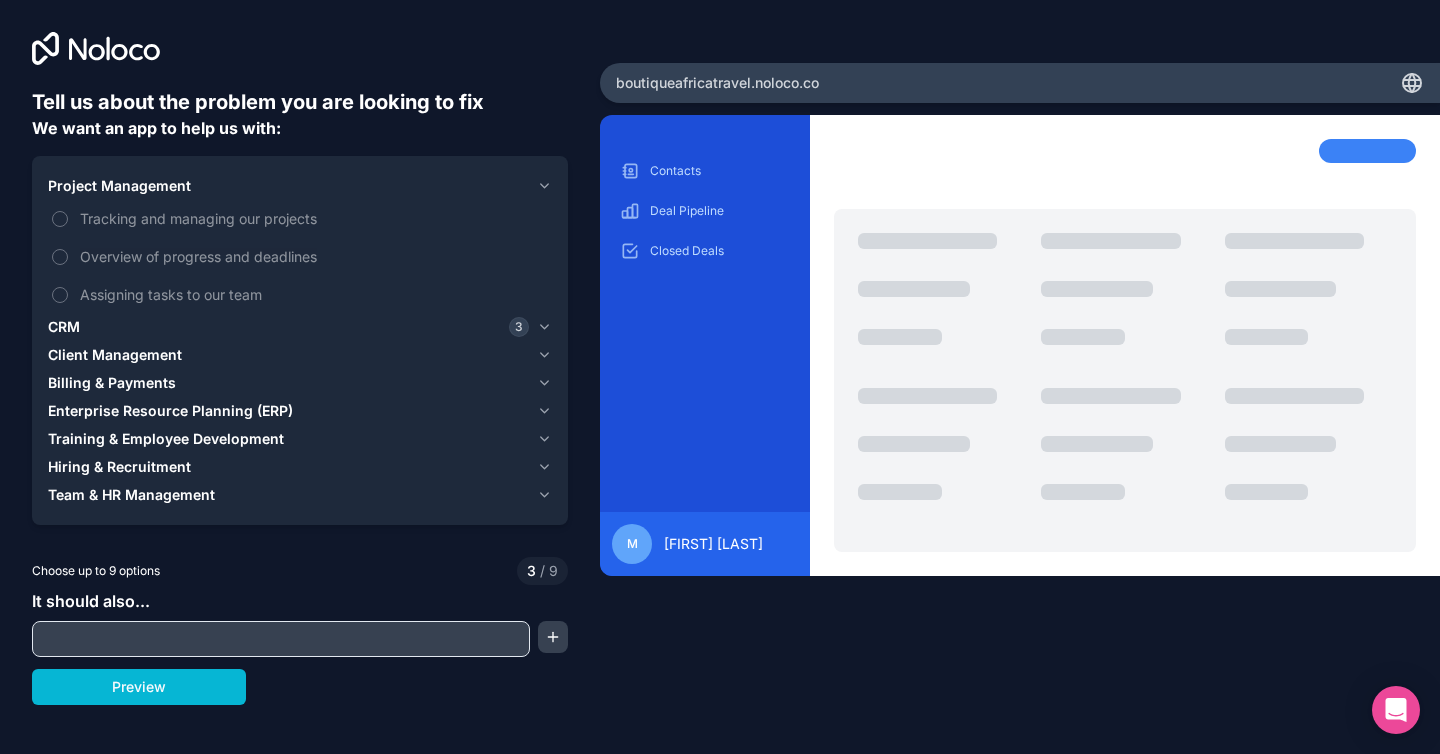 click 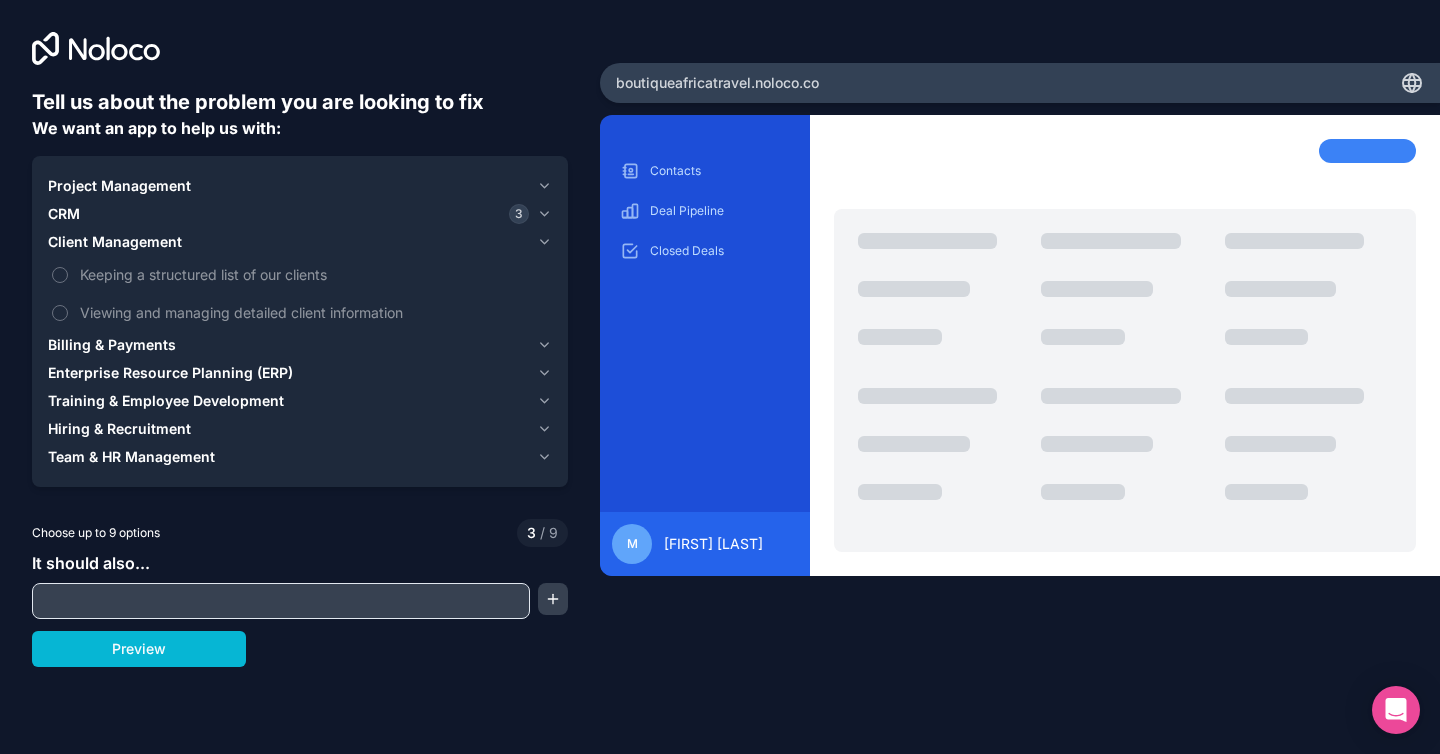 click at bounding box center (281, 601) 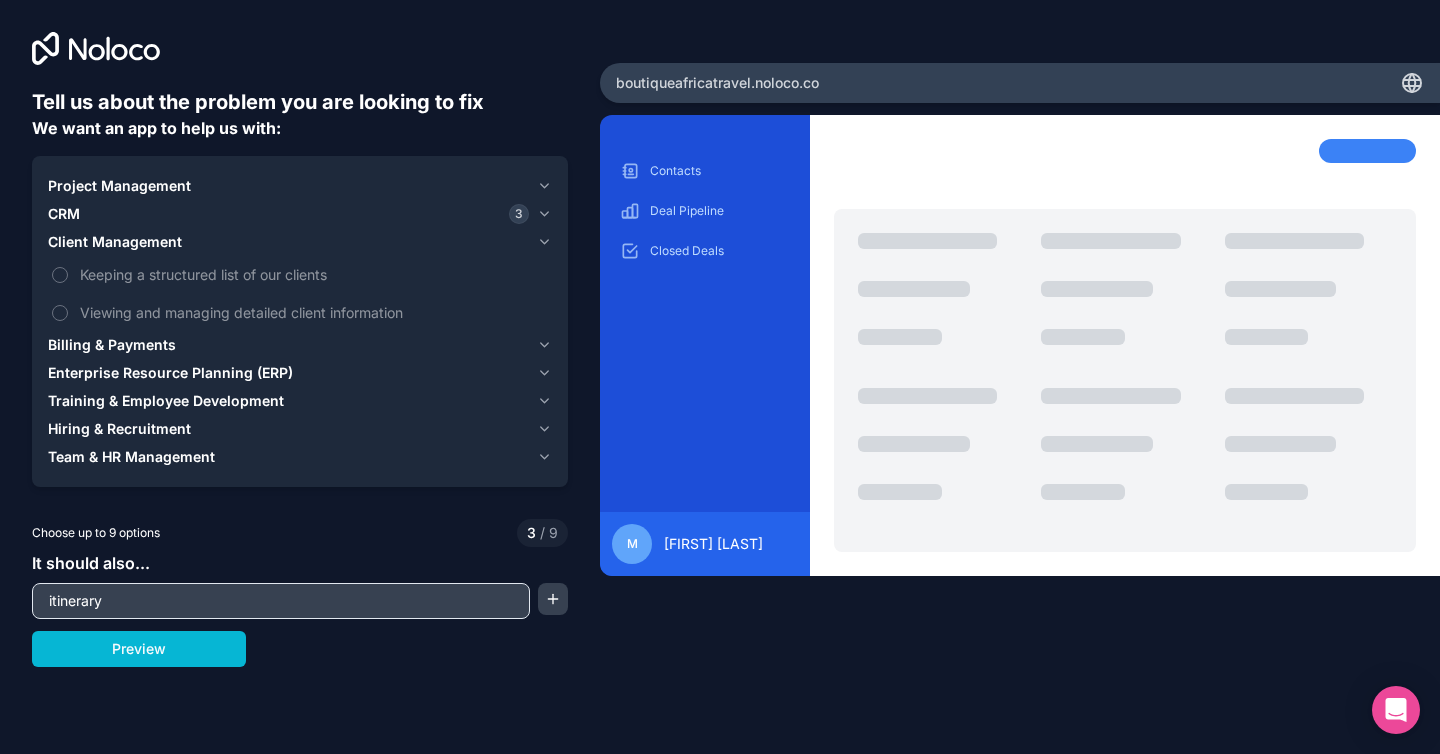 type on "itinerary" 